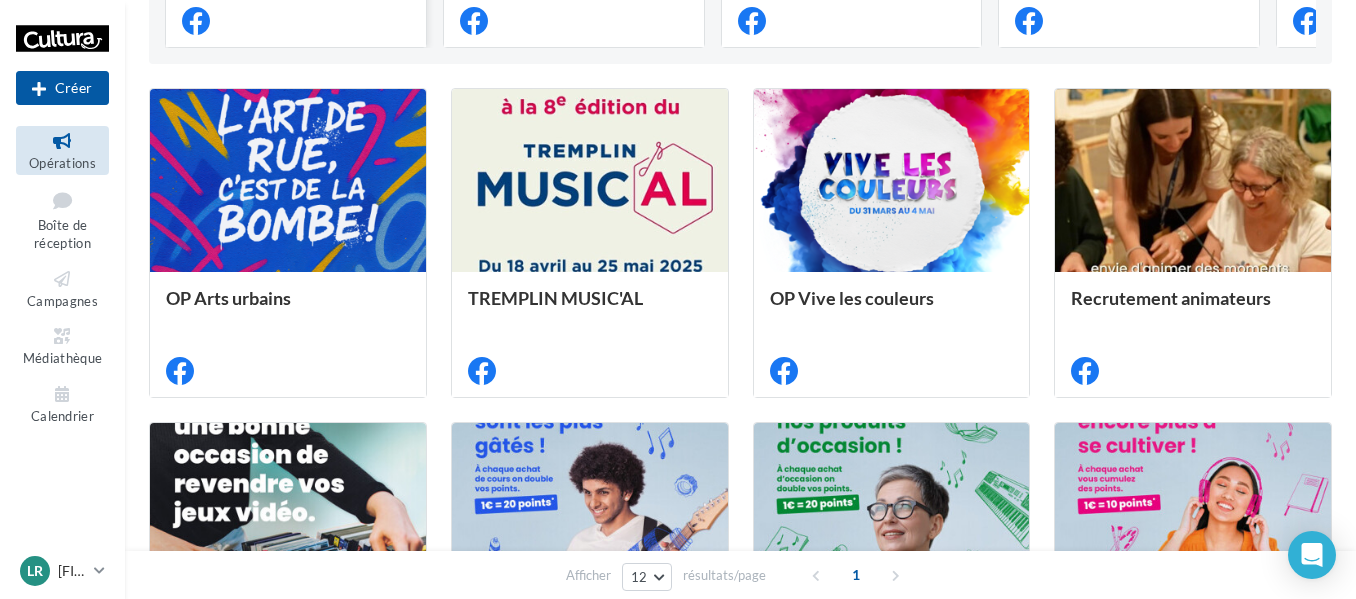 scroll, scrollTop: 500, scrollLeft: 0, axis: vertical 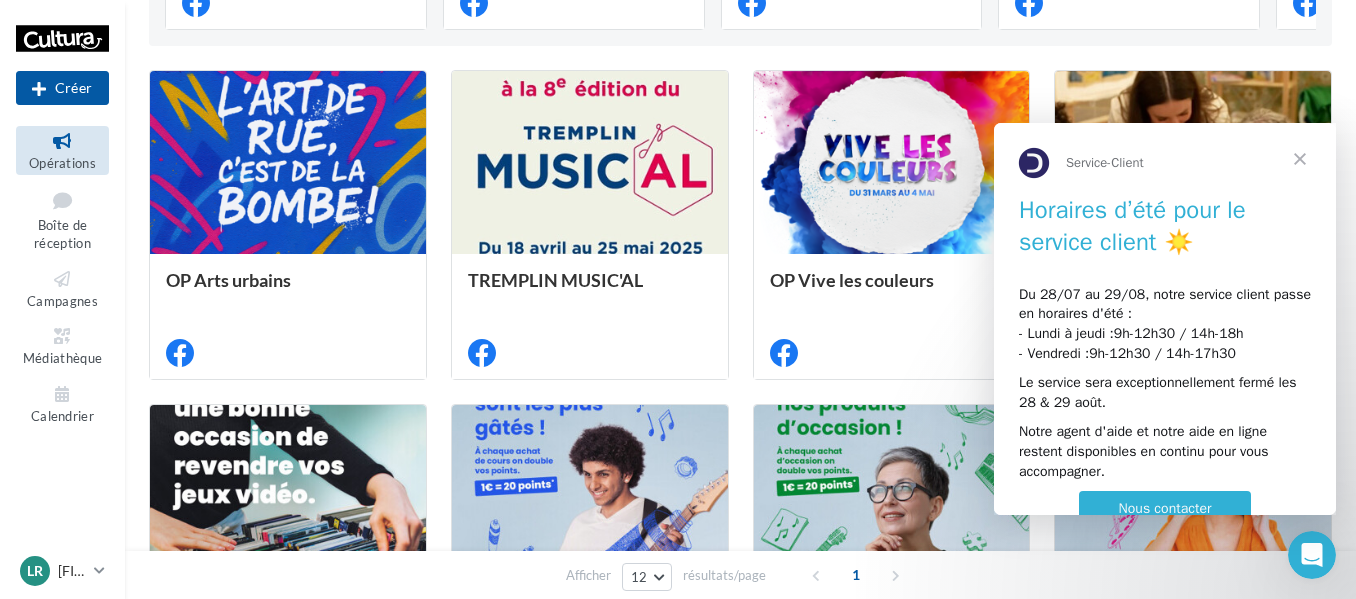 click at bounding box center [1300, 159] 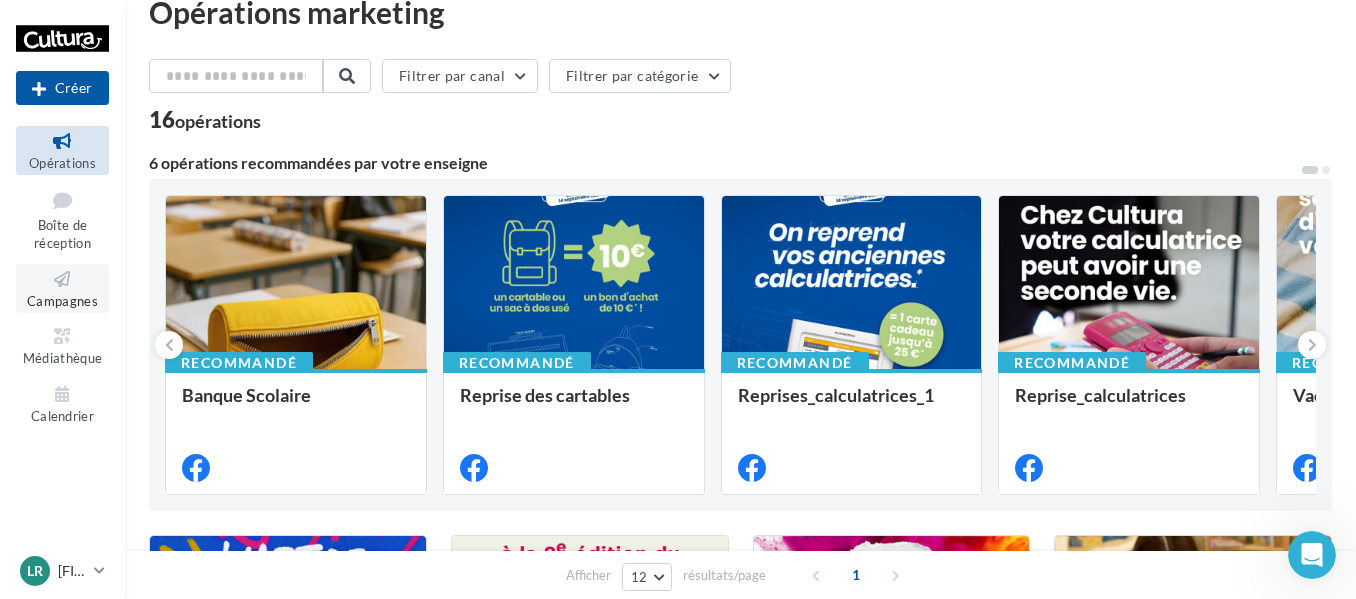 scroll, scrollTop: 0, scrollLeft: 0, axis: both 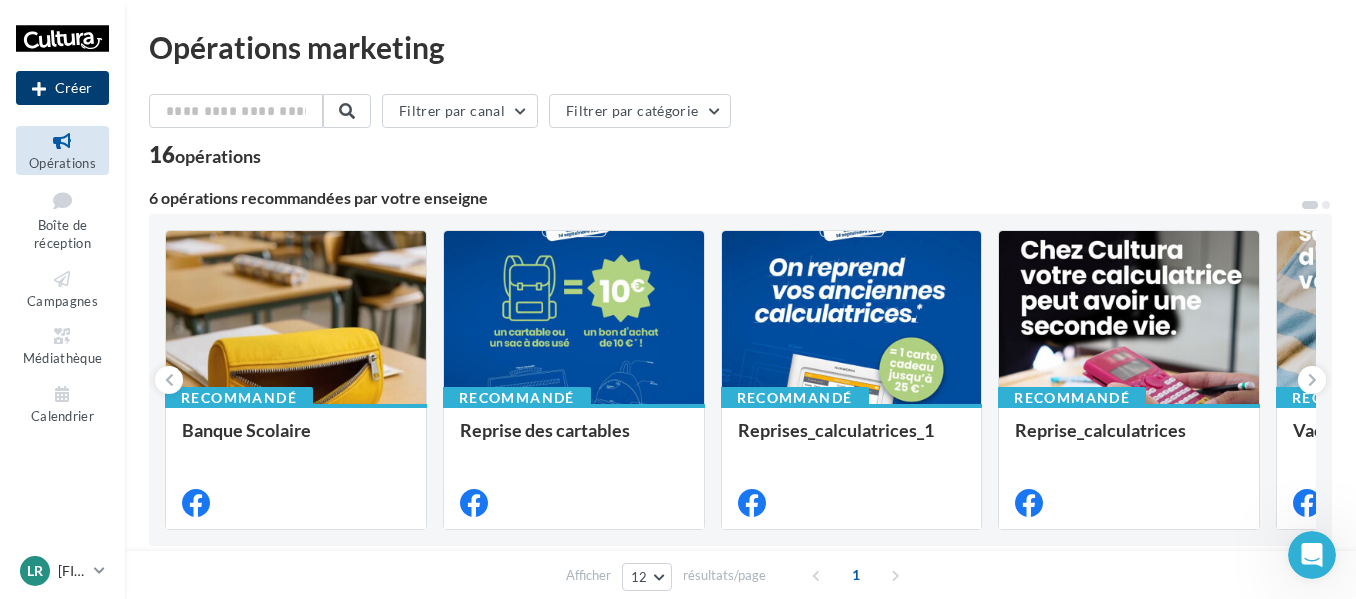 click on "Créer" at bounding box center (62, 88) 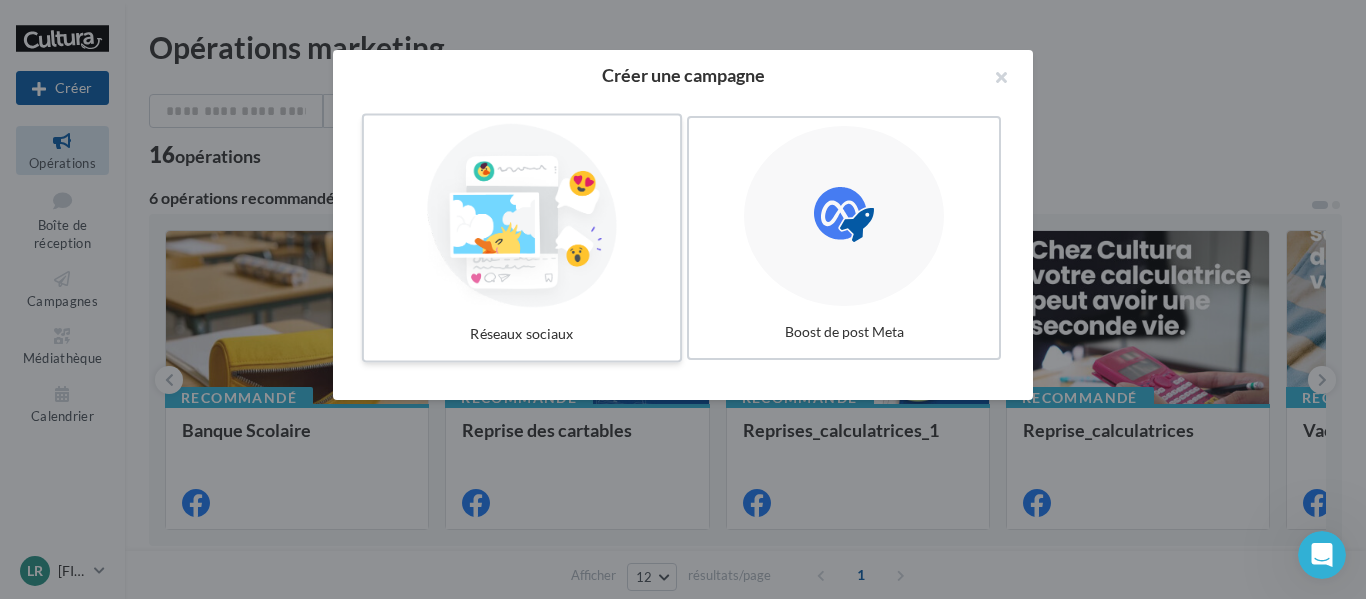 click at bounding box center [522, 216] 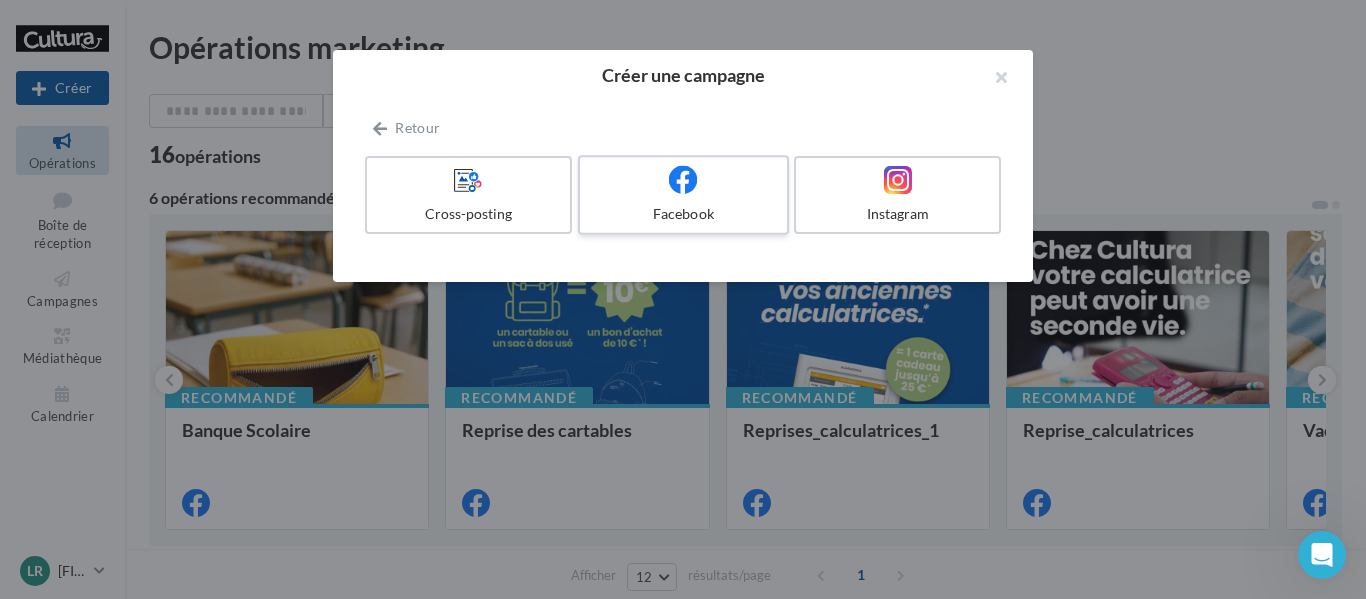 click at bounding box center [683, 180] 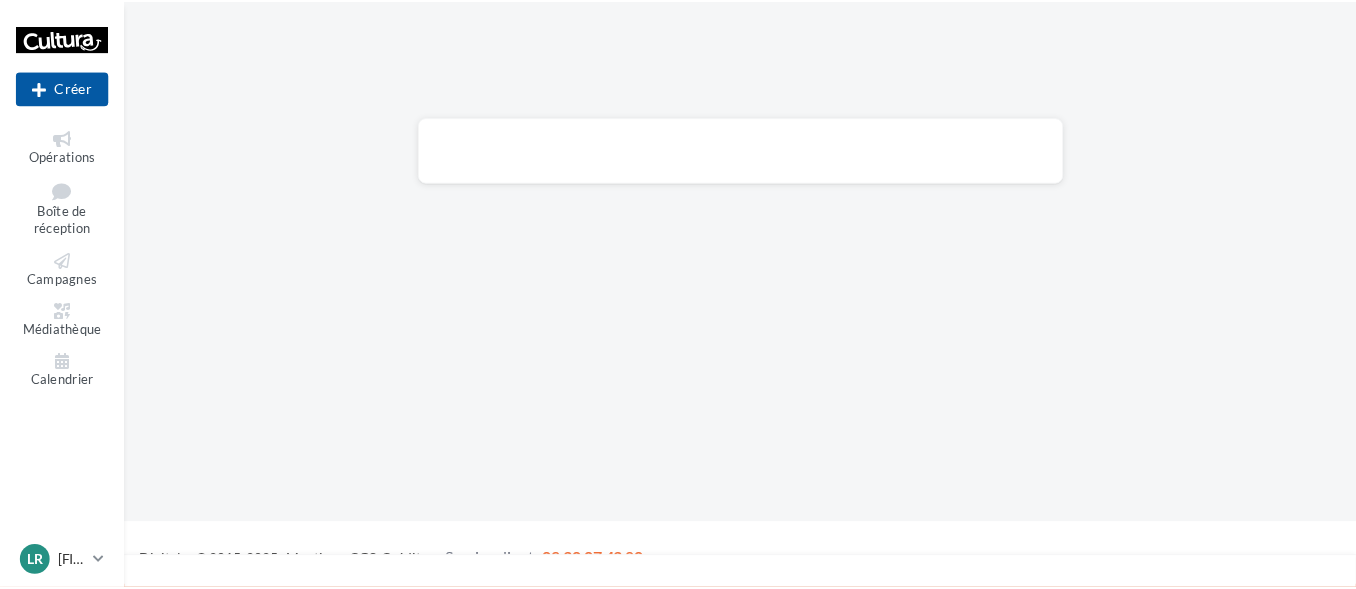 scroll, scrollTop: 0, scrollLeft: 0, axis: both 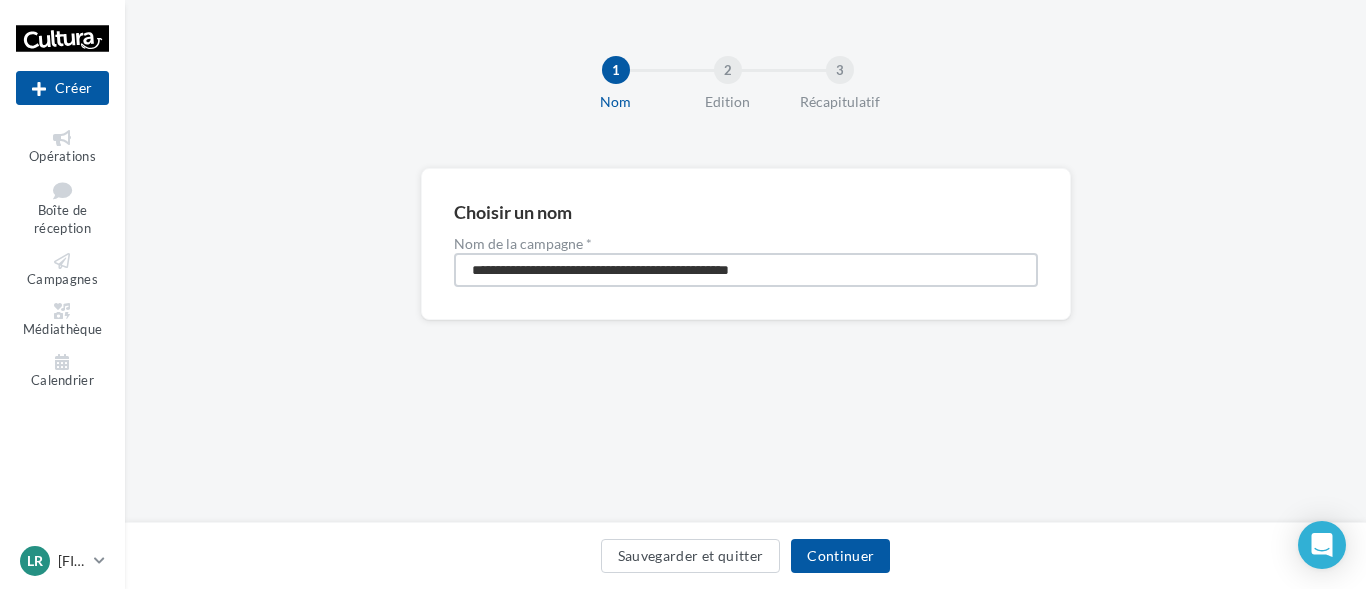 click on "**********" at bounding box center [746, 270] 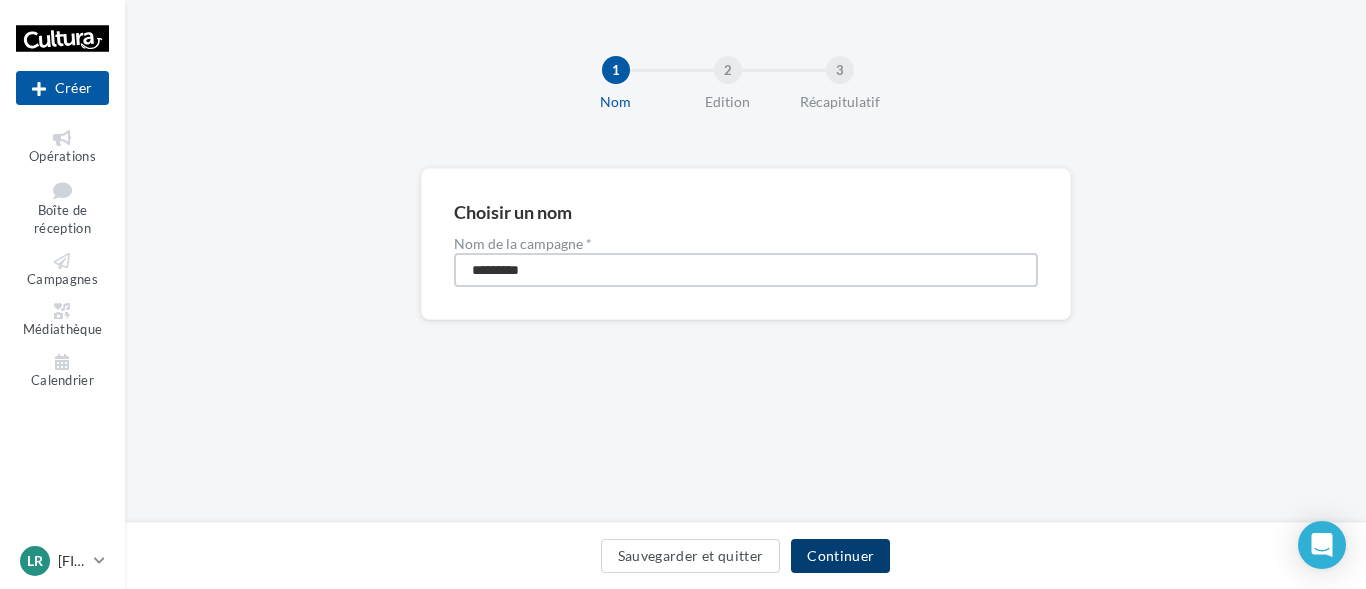 type on "*********" 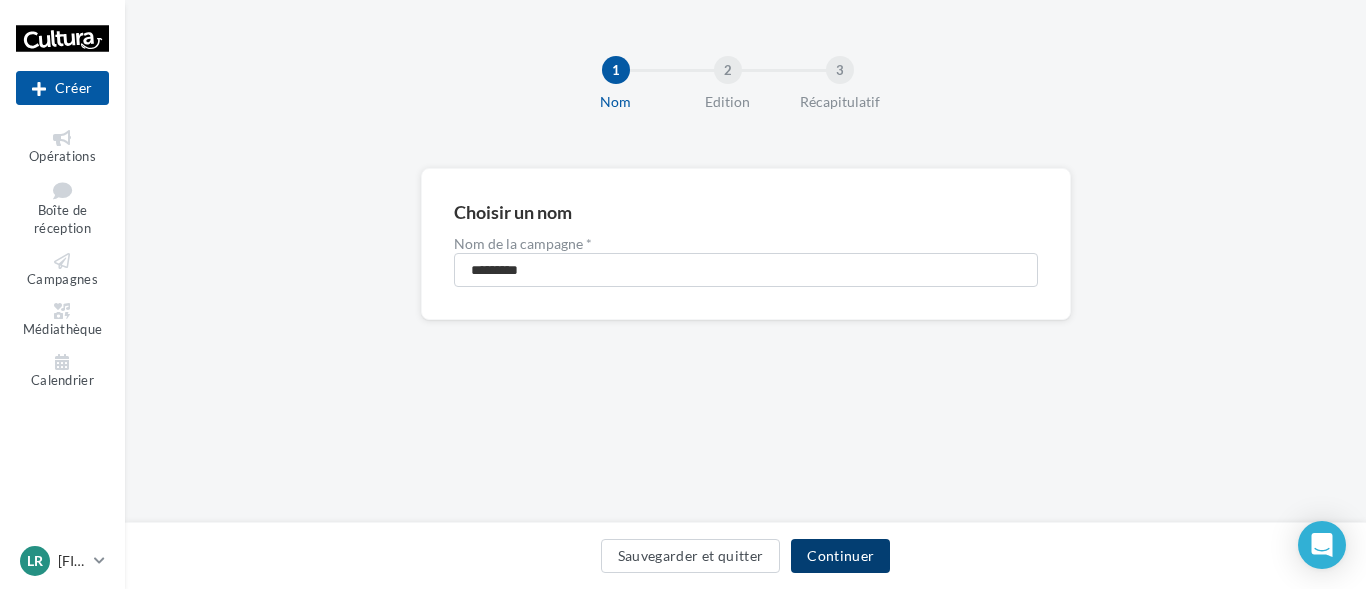 click on "Continuer" at bounding box center (840, 556) 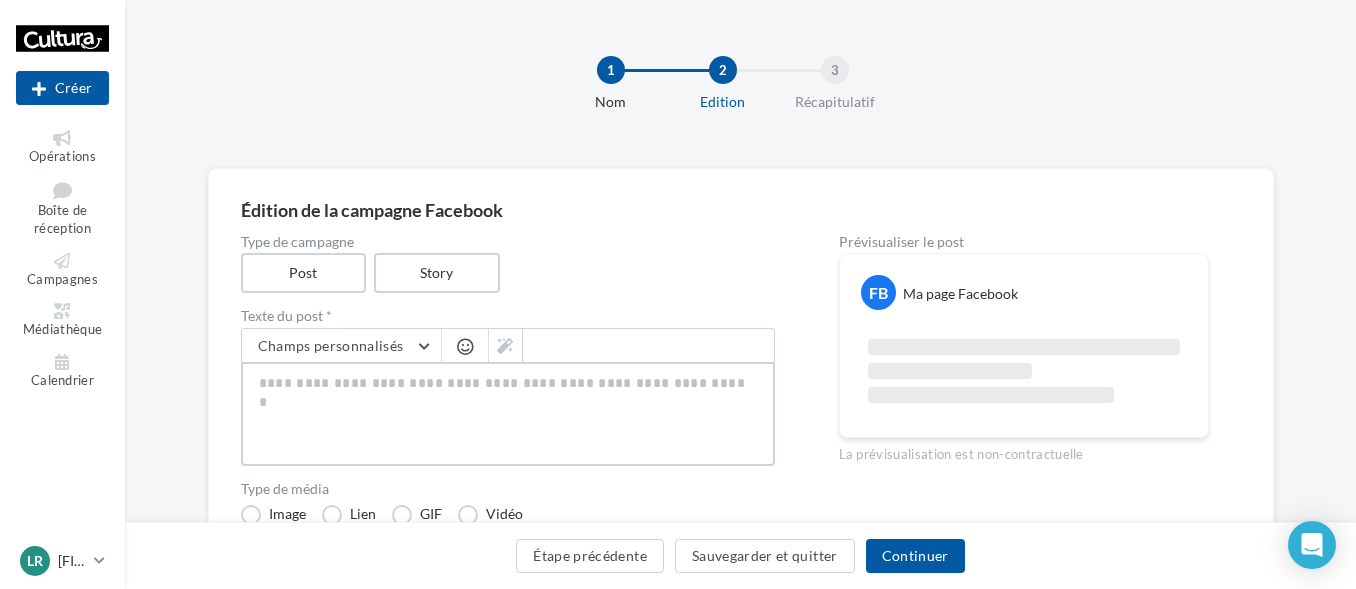 click at bounding box center [508, 414] 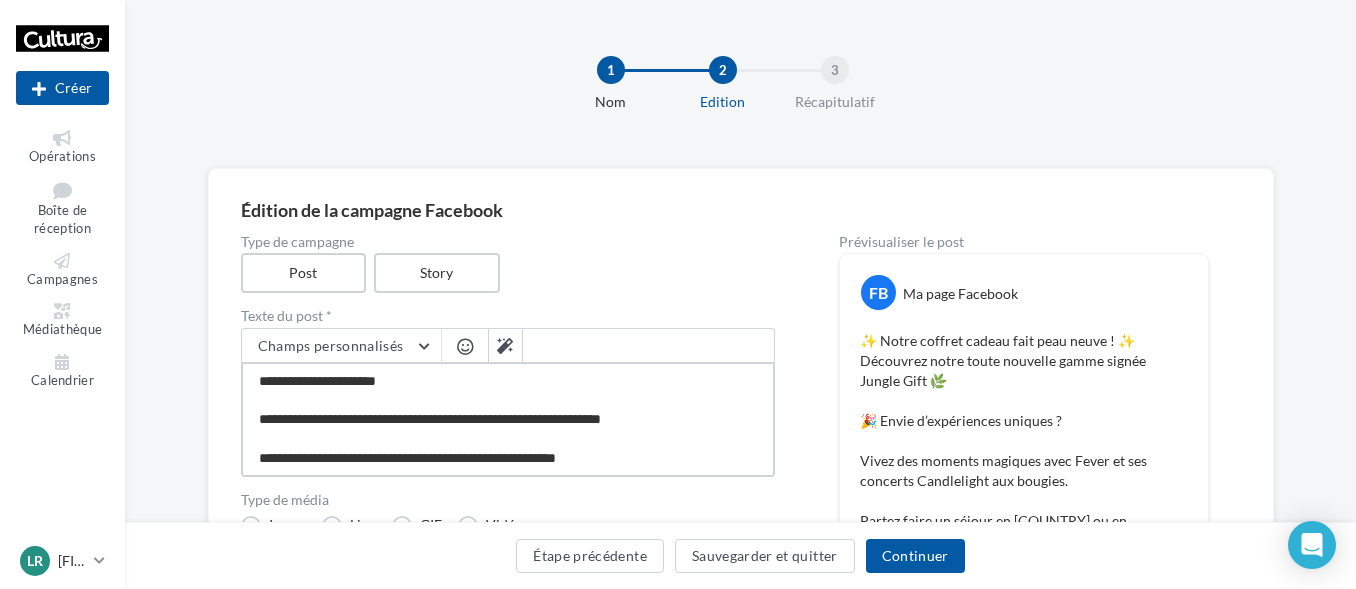 scroll, scrollTop: 300, scrollLeft: 0, axis: vertical 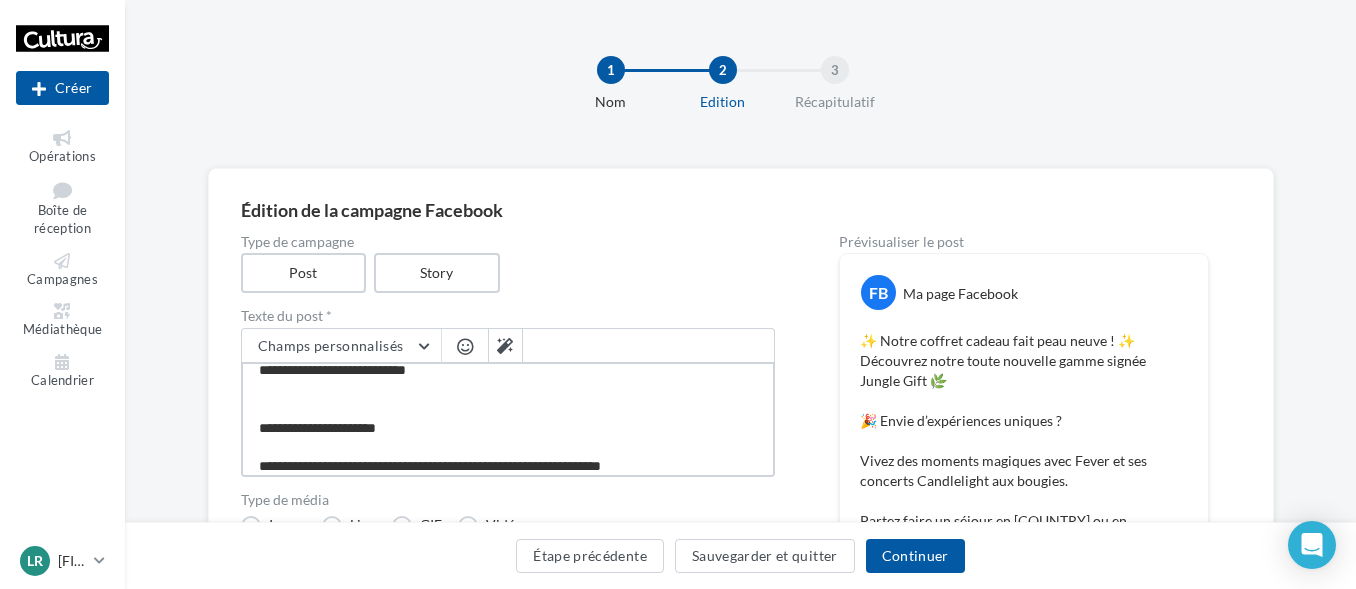 click on "**********" at bounding box center (508, 419) 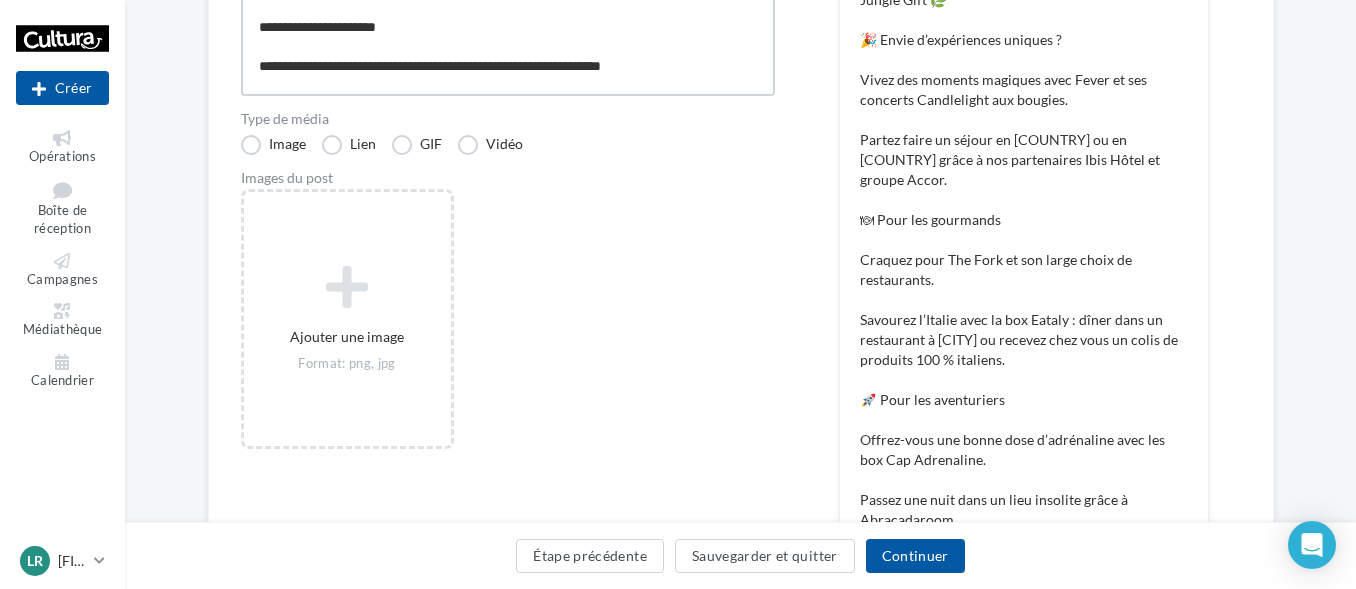 scroll, scrollTop: 500, scrollLeft: 0, axis: vertical 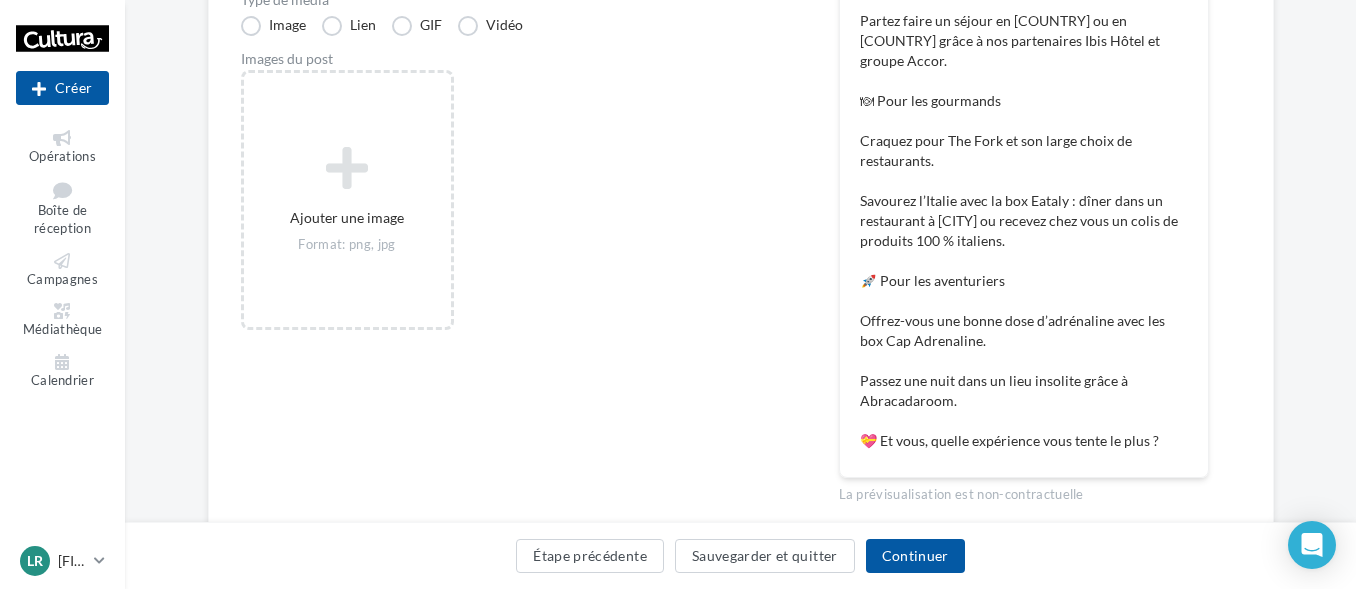 type on "**********" 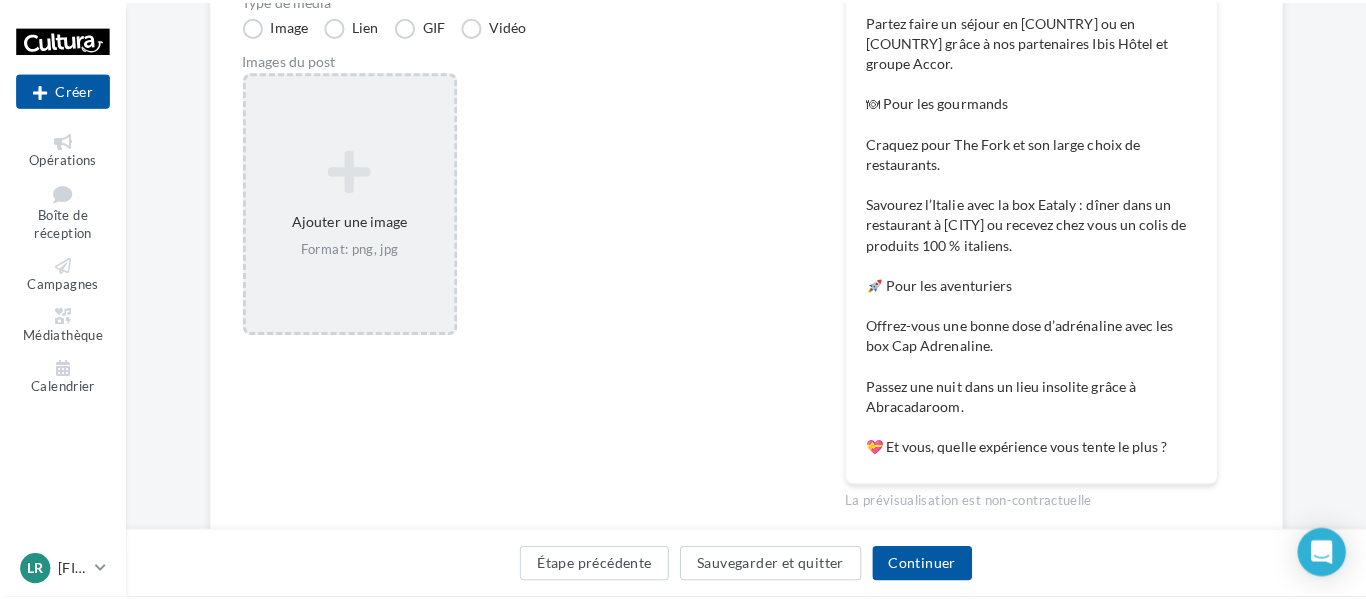 scroll, scrollTop: 299, scrollLeft: 0, axis: vertical 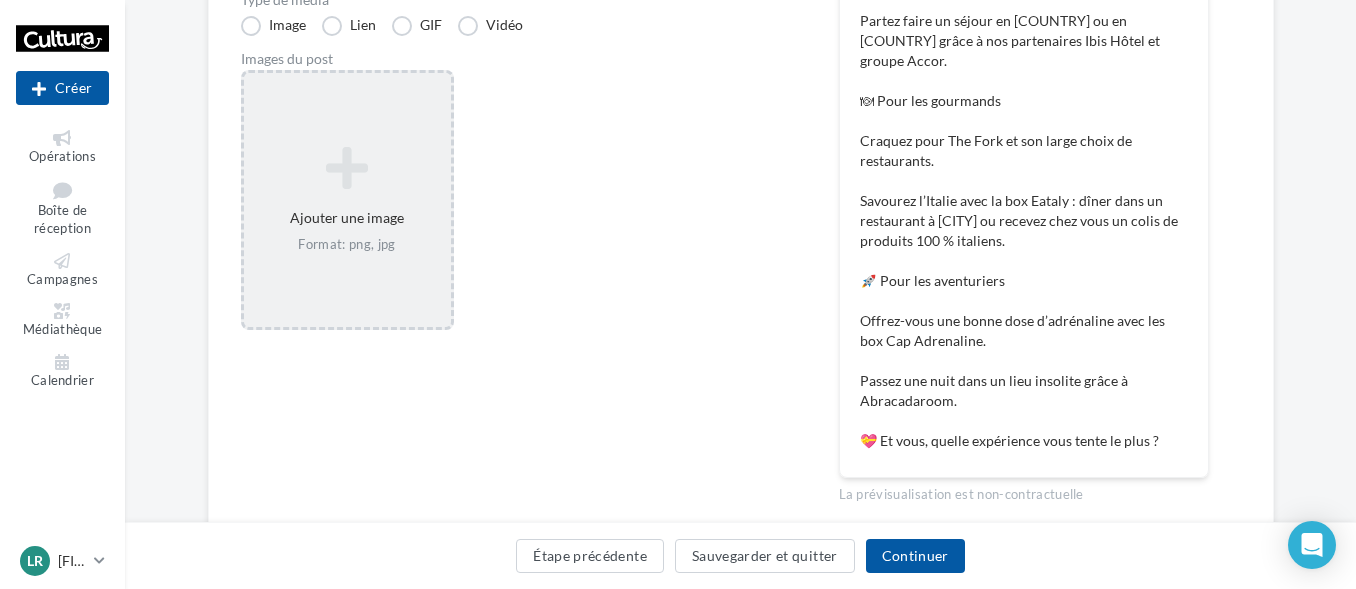 click on "Ajouter une image     Format: png, jpg" at bounding box center (347, 200) 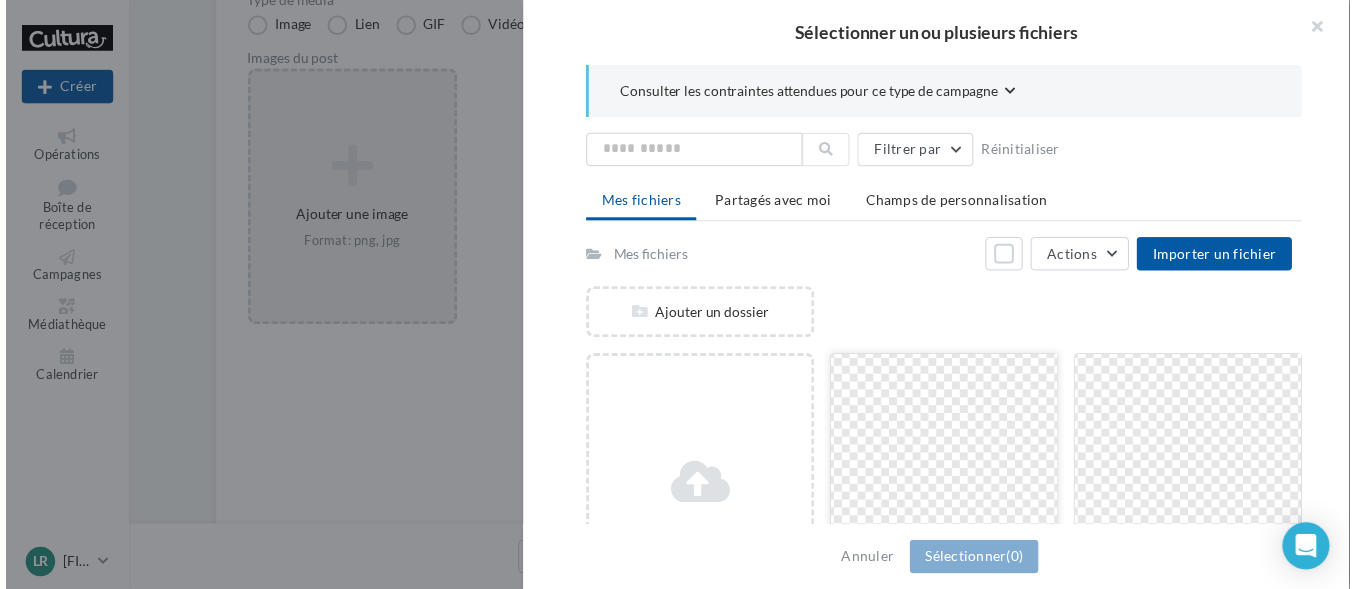 scroll, scrollTop: 200, scrollLeft: 0, axis: vertical 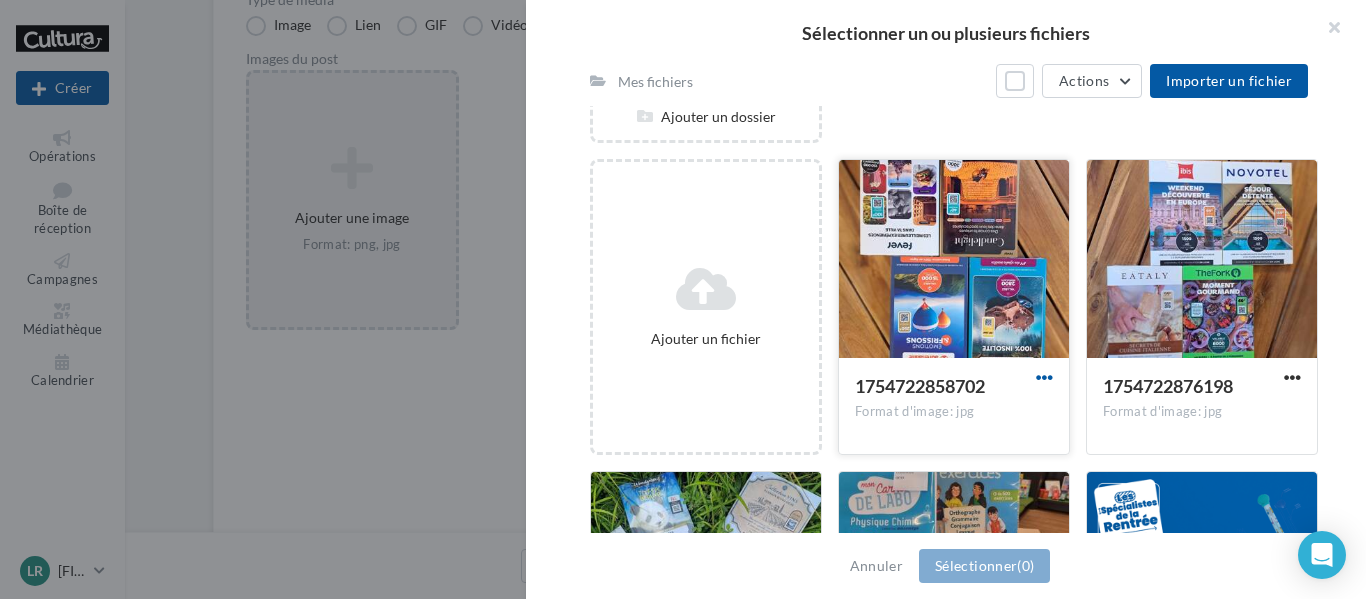 click at bounding box center [1044, 377] 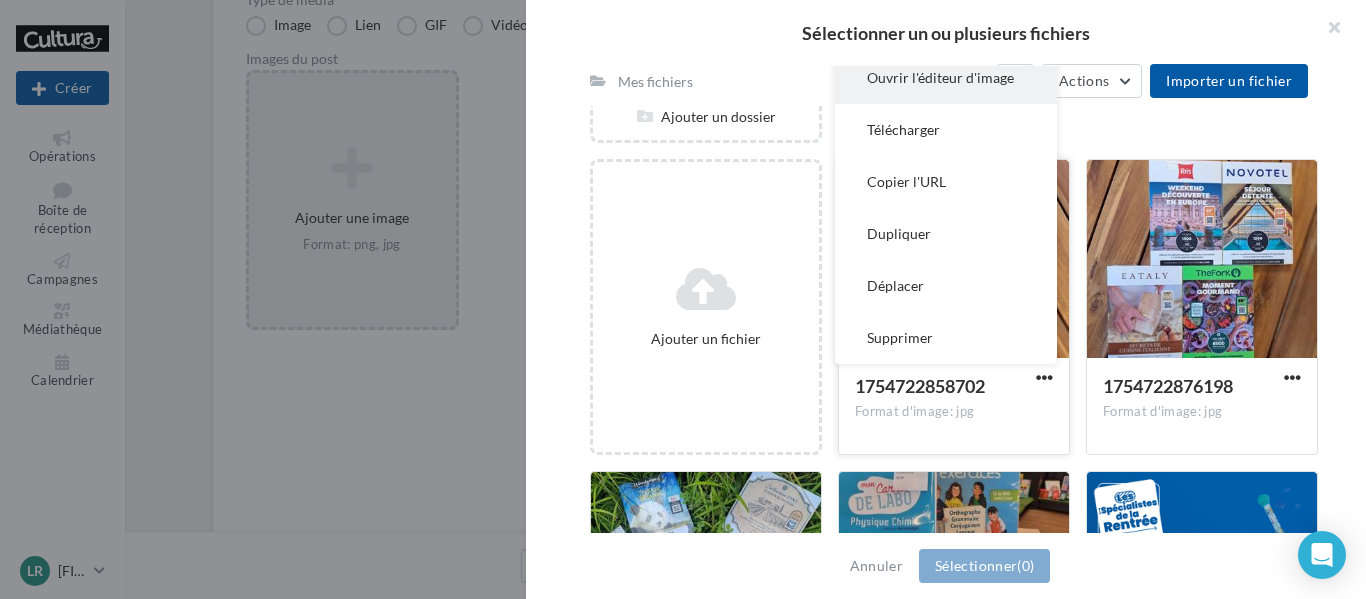 click on "Ouvrir l'éditeur d'image" at bounding box center (946, 78) 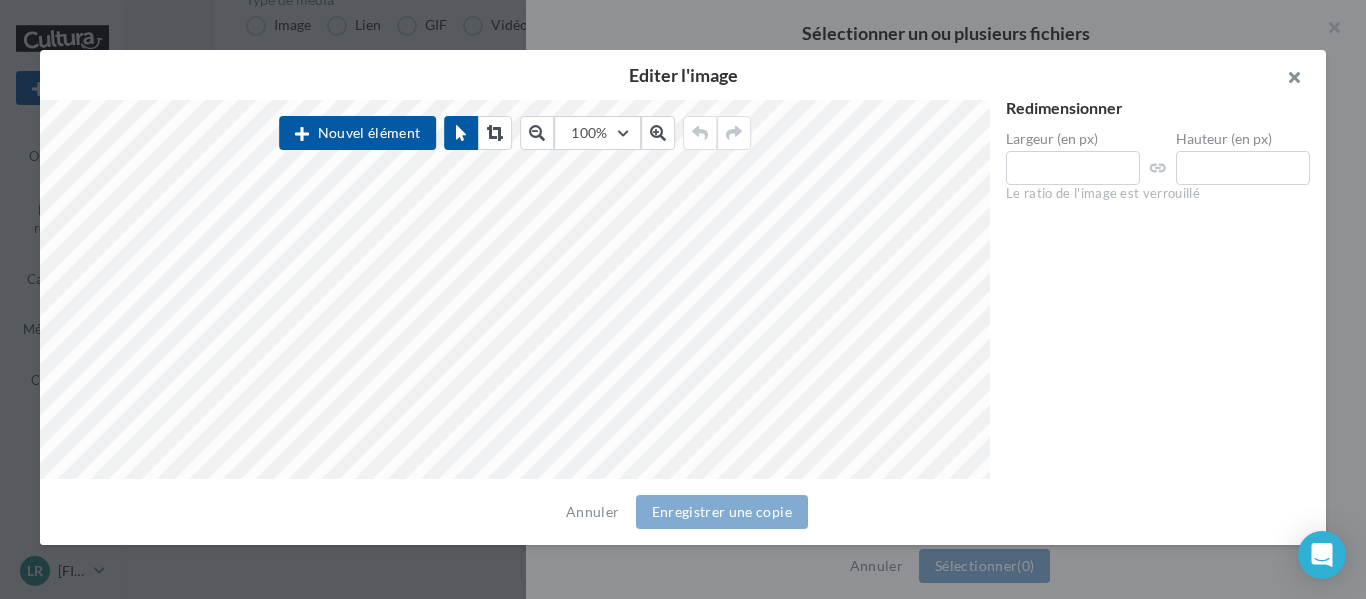 click at bounding box center [1286, 80] 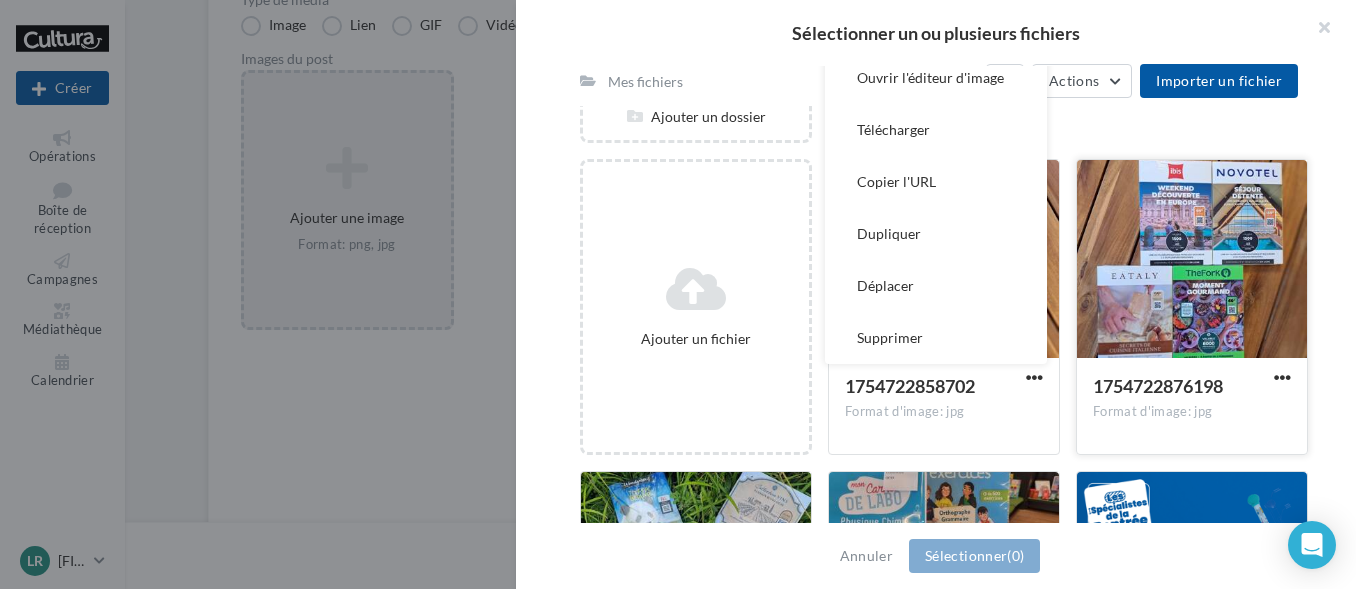 click at bounding box center (1192, 260) 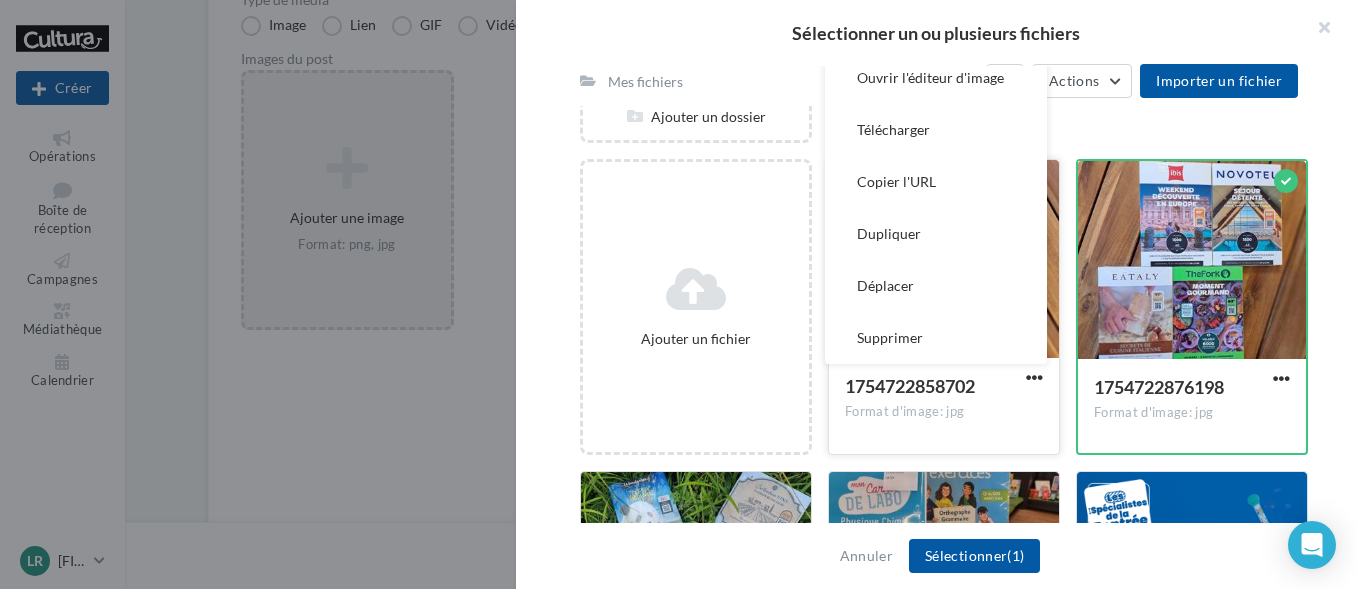 click at bounding box center (944, 260) 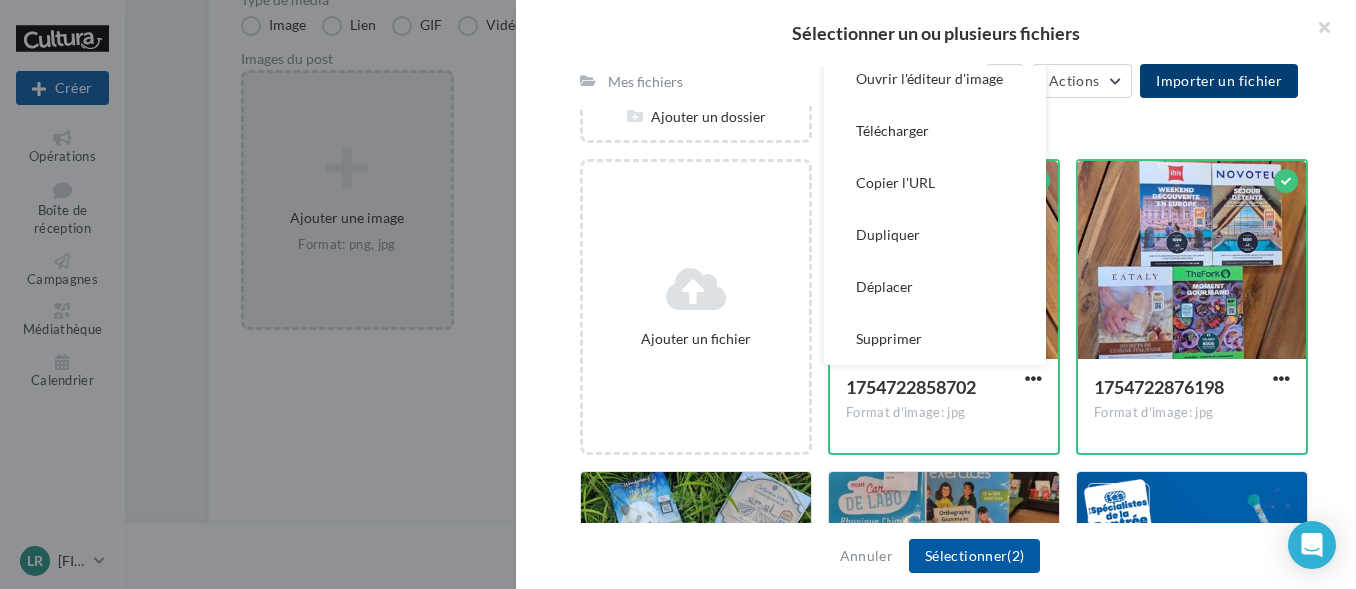 click on "Importer un fichier" at bounding box center (1219, 80) 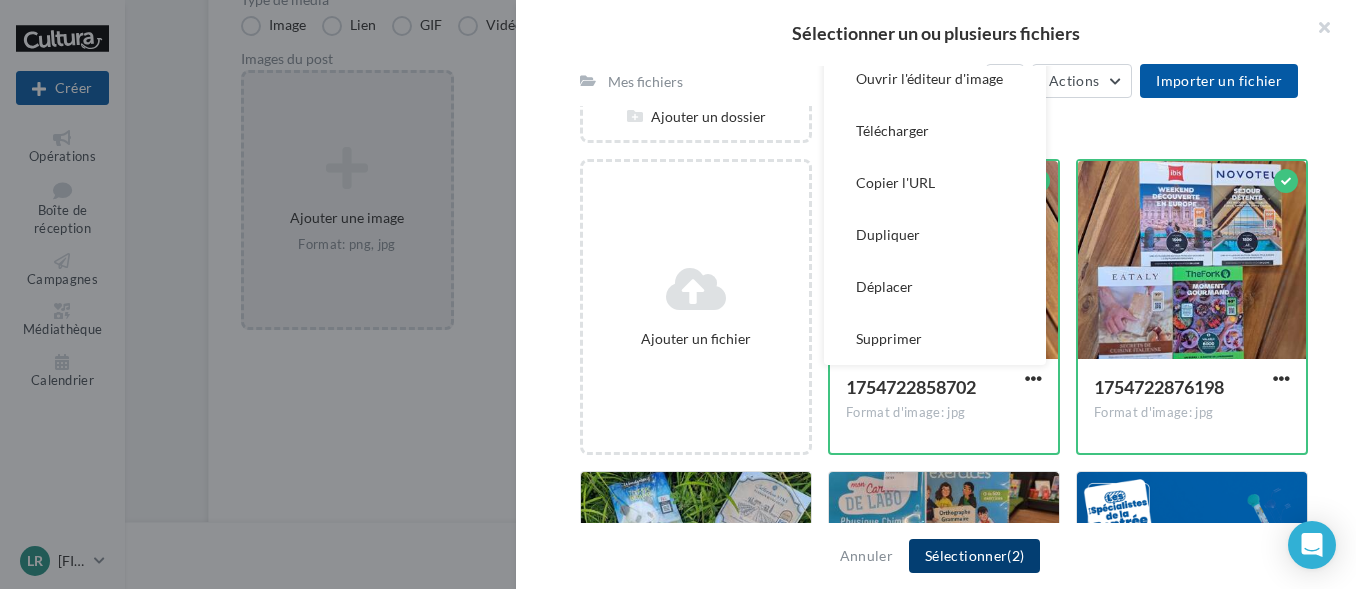 click on "Sélectionner   (2)" at bounding box center [974, 556] 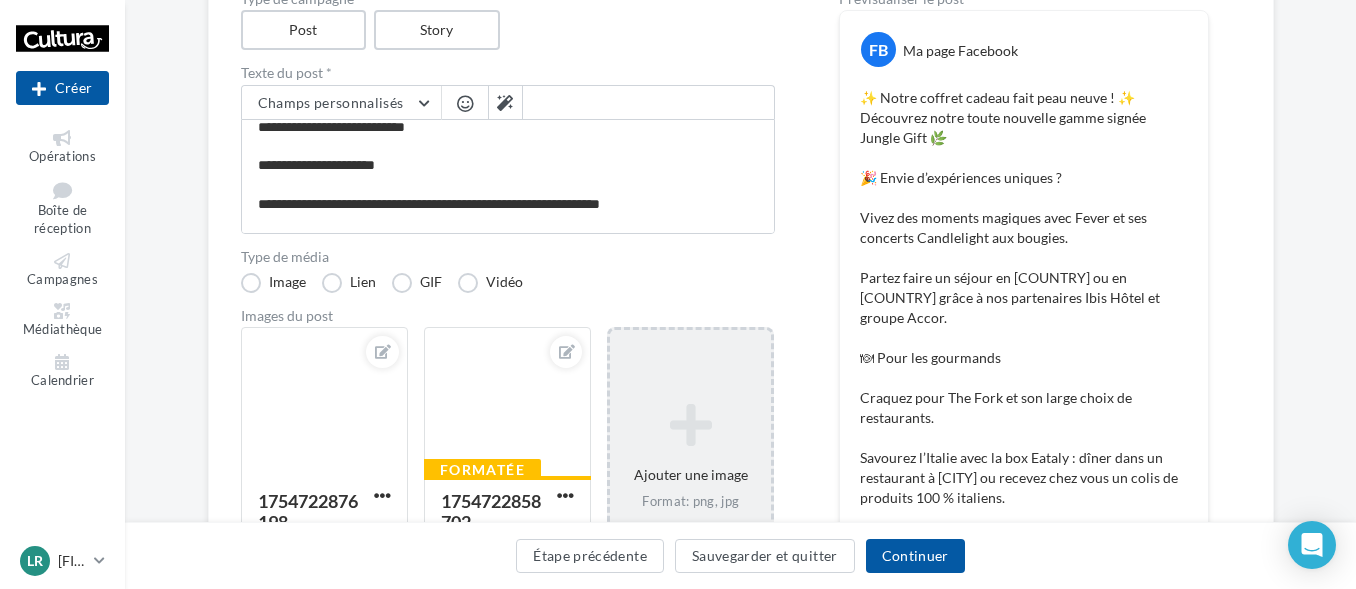 scroll, scrollTop: 30, scrollLeft: 0, axis: vertical 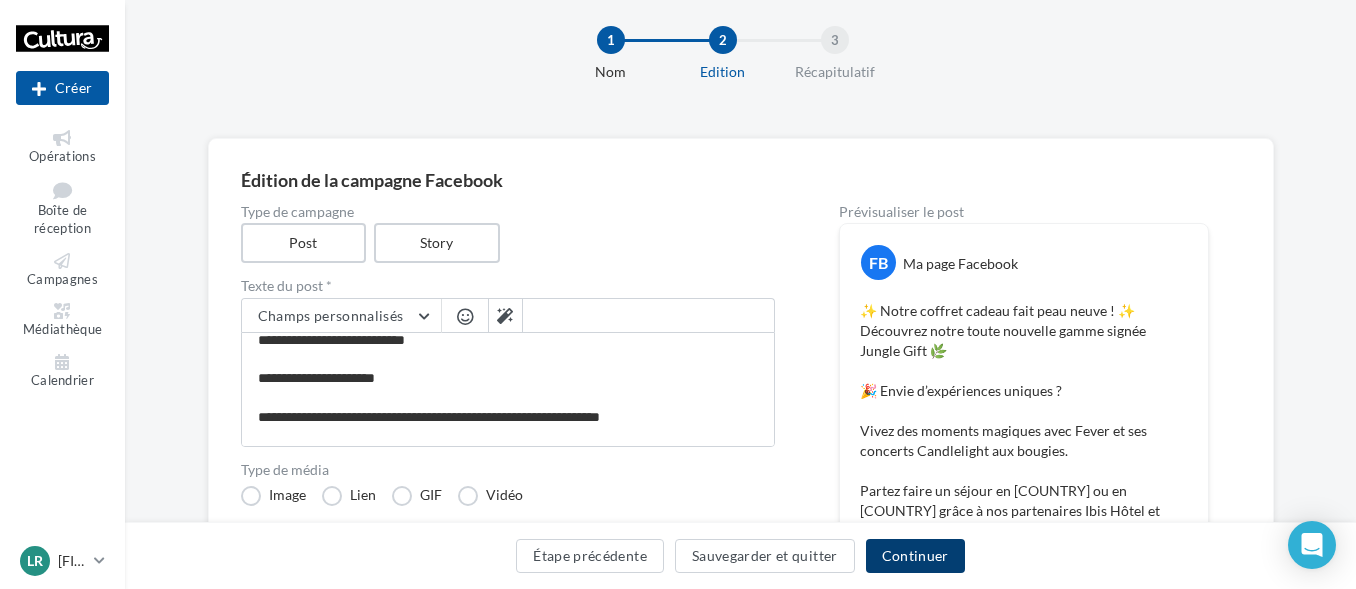 click on "Continuer" at bounding box center (915, 556) 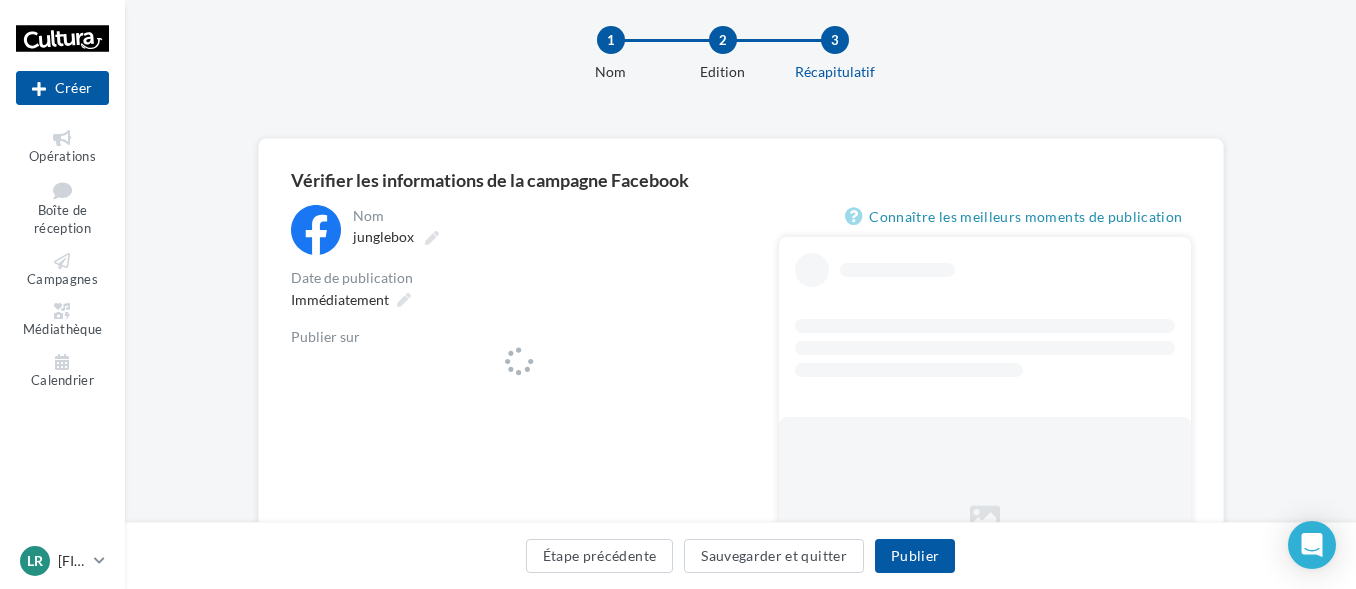 scroll, scrollTop: 0, scrollLeft: 0, axis: both 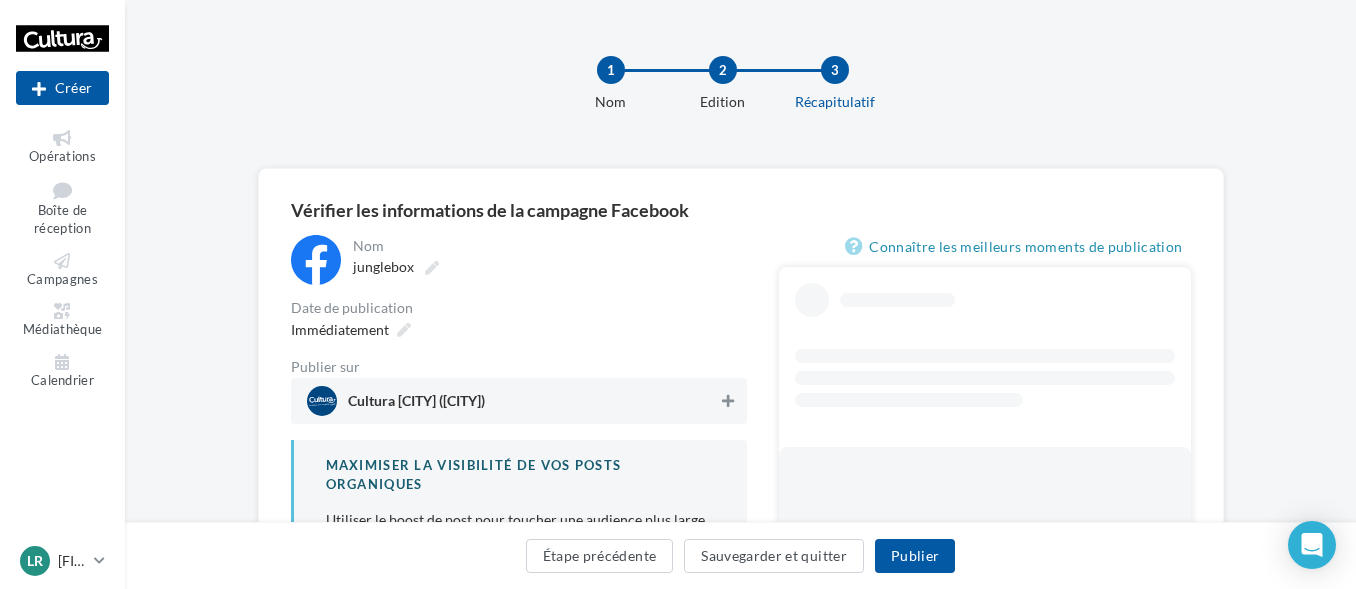 click at bounding box center (728, 401) 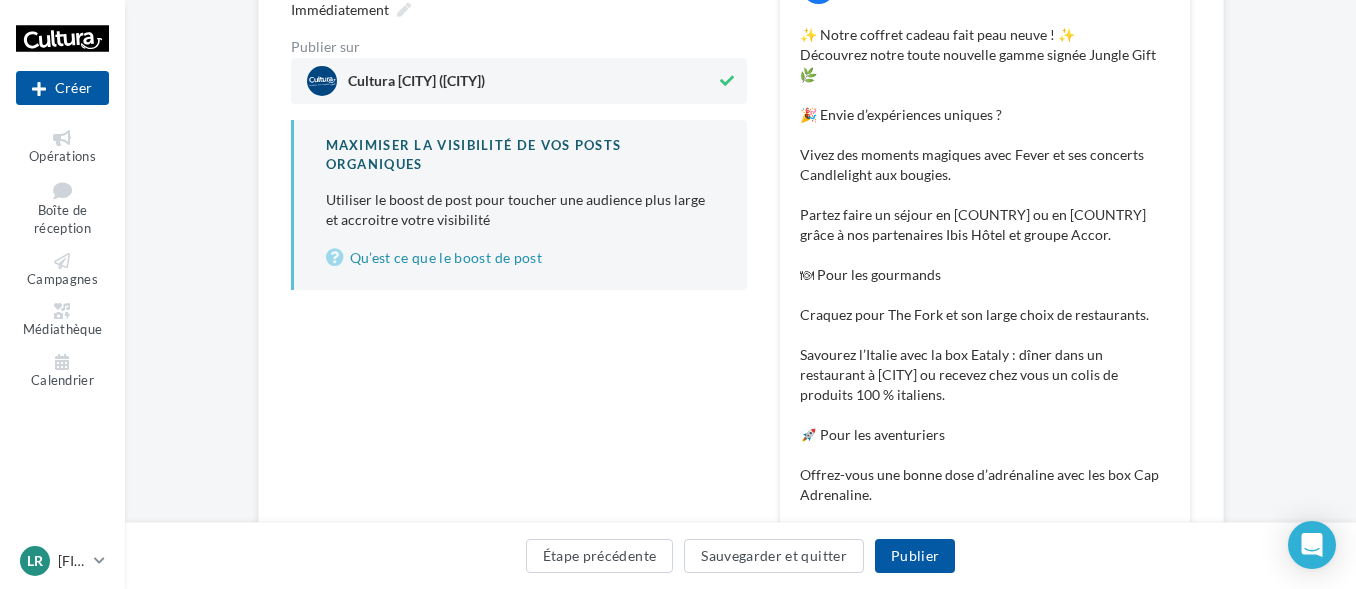 scroll, scrollTop: 400, scrollLeft: 0, axis: vertical 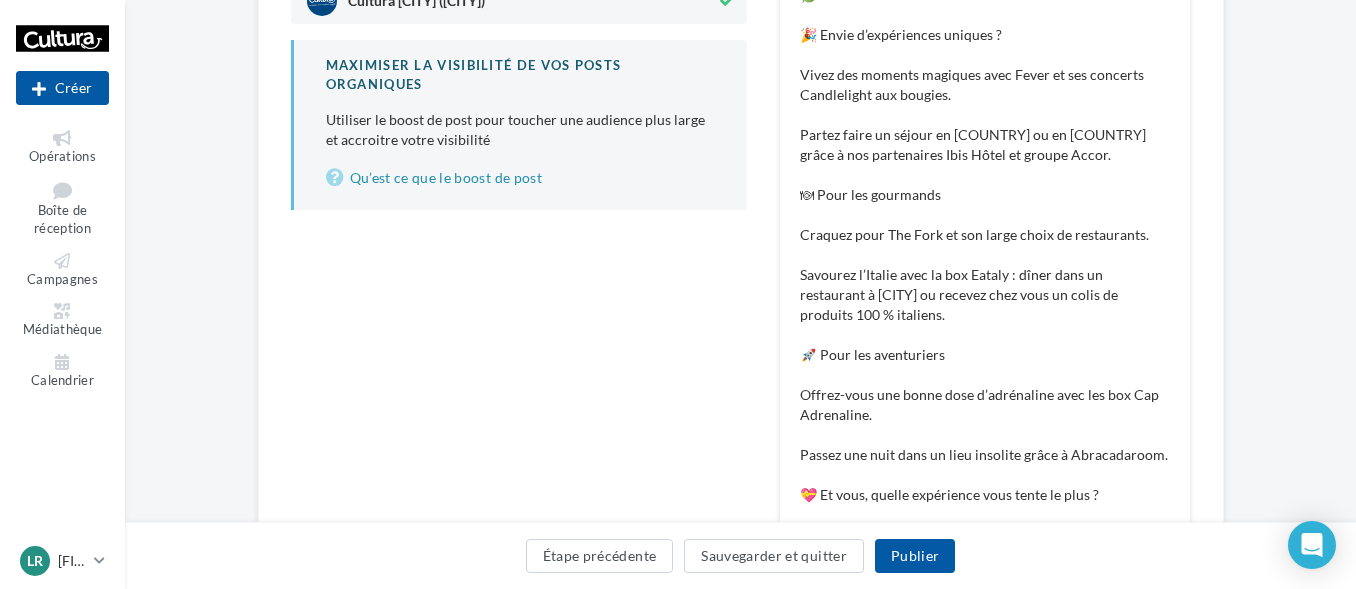 click on "Étape précédente   Sauvegarder et quitter      Publier" at bounding box center (740, 560) 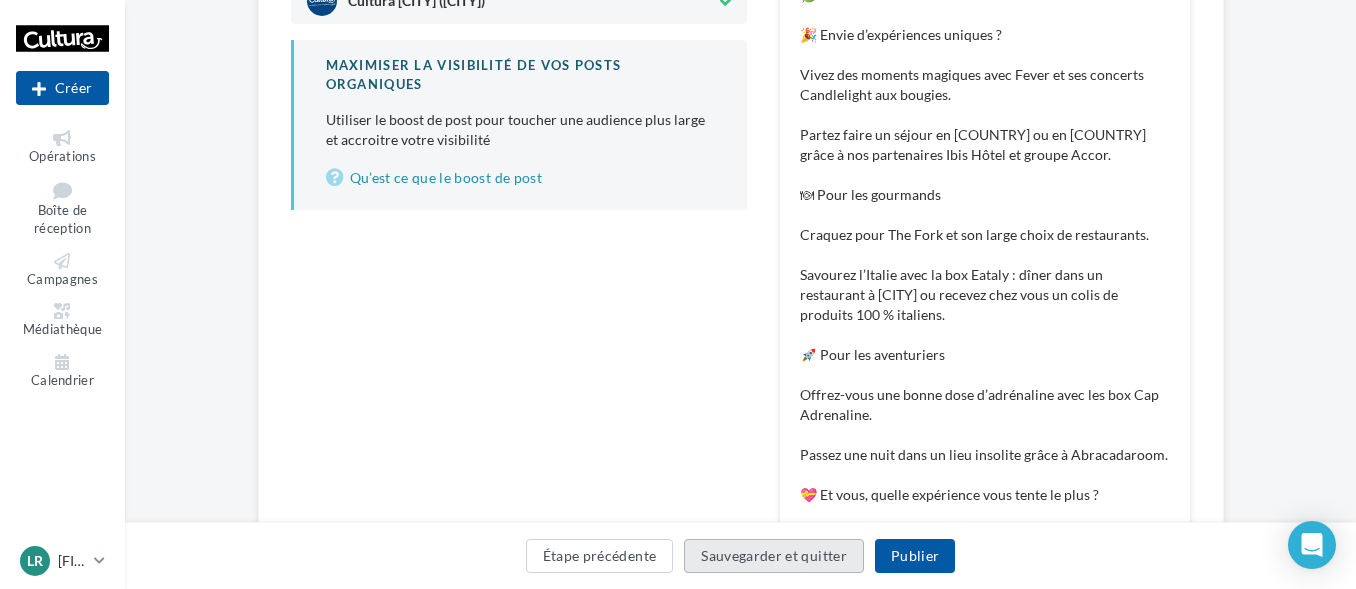 click on "Sauvegarder et quitter" at bounding box center (774, 556) 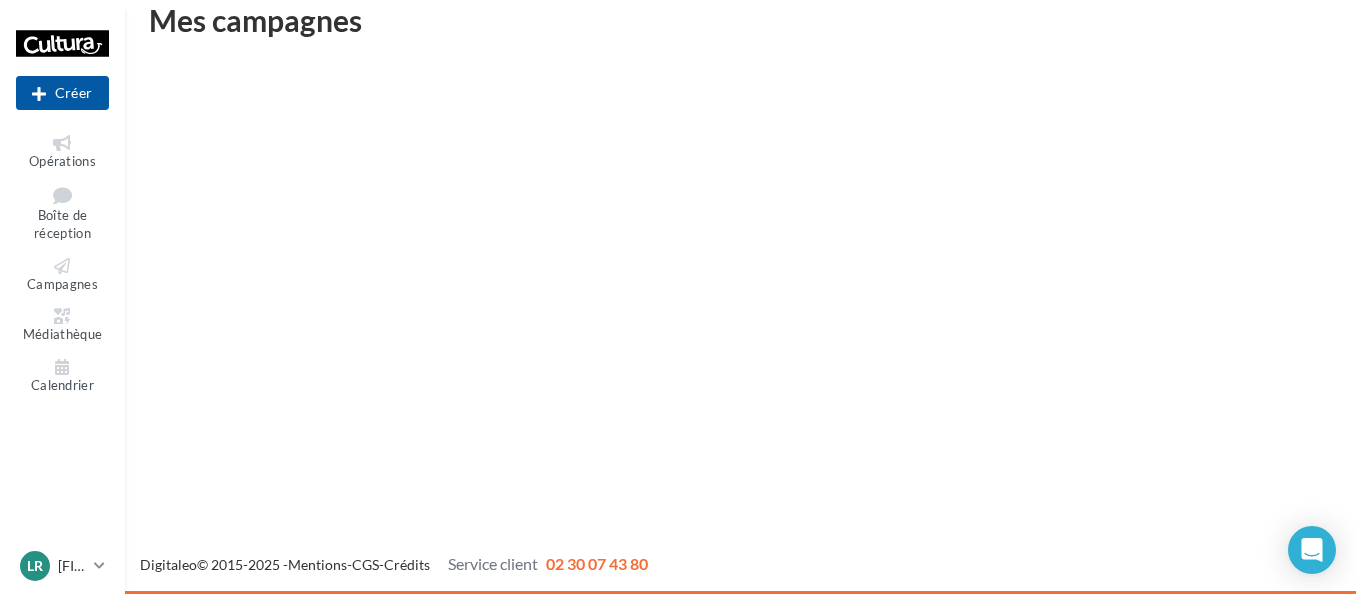 scroll, scrollTop: 32, scrollLeft: 0, axis: vertical 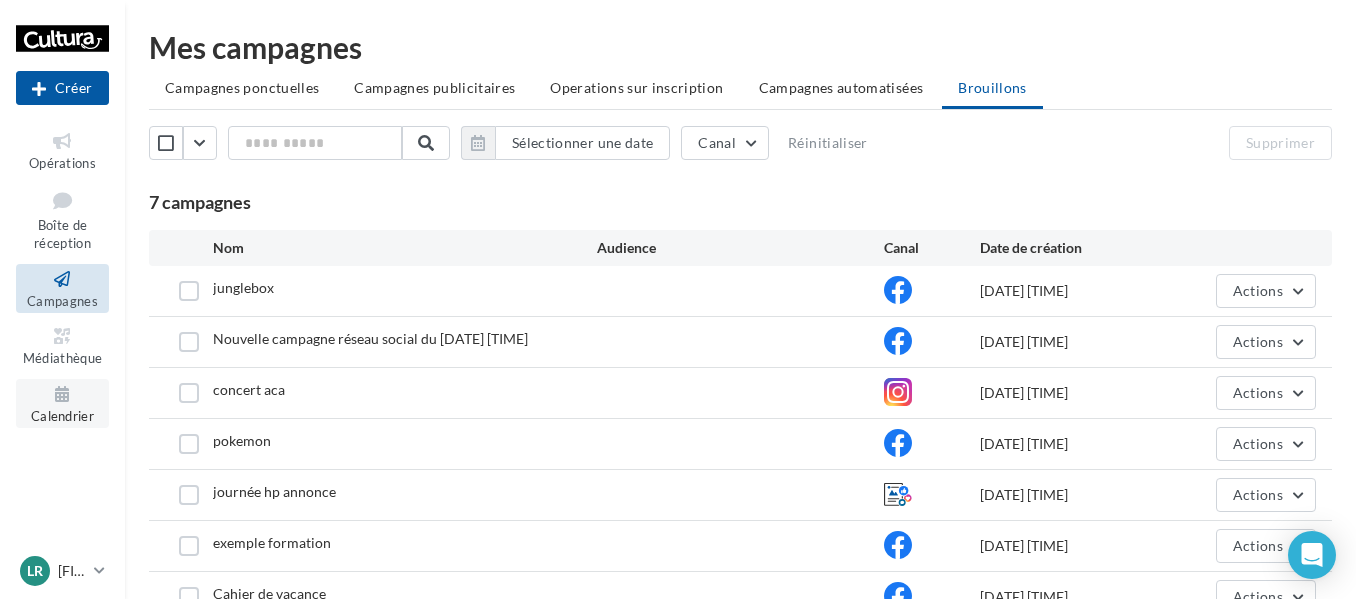click on "Calendrier" at bounding box center [62, 416] 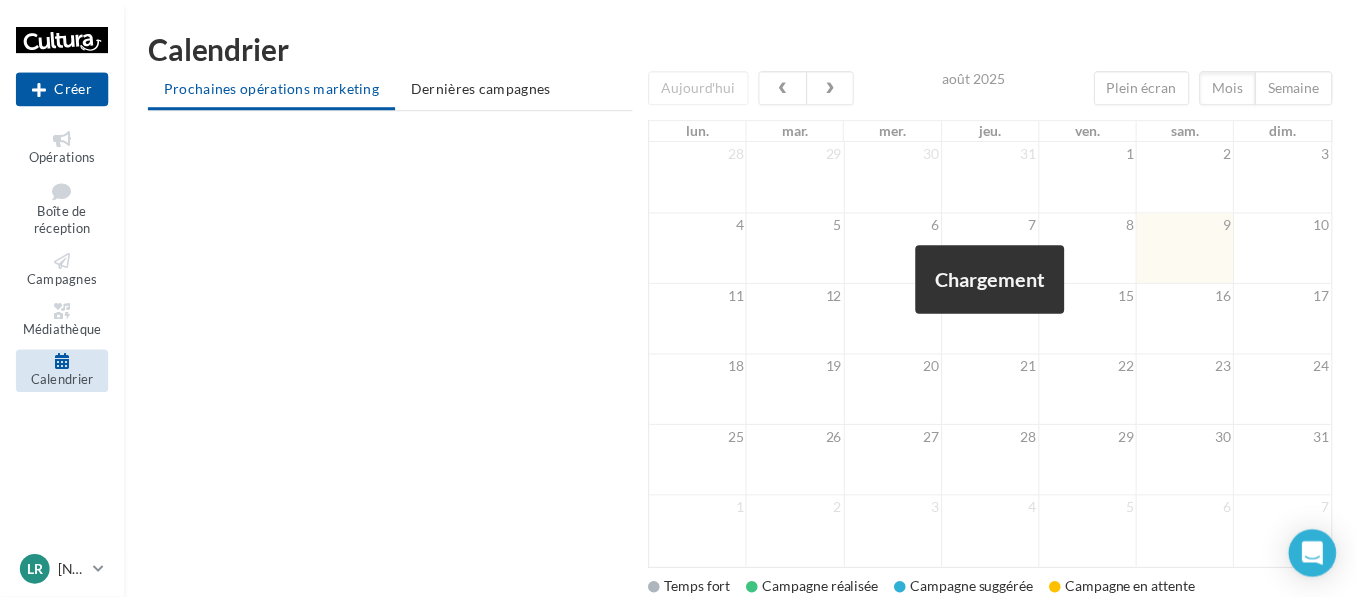scroll, scrollTop: 0, scrollLeft: 0, axis: both 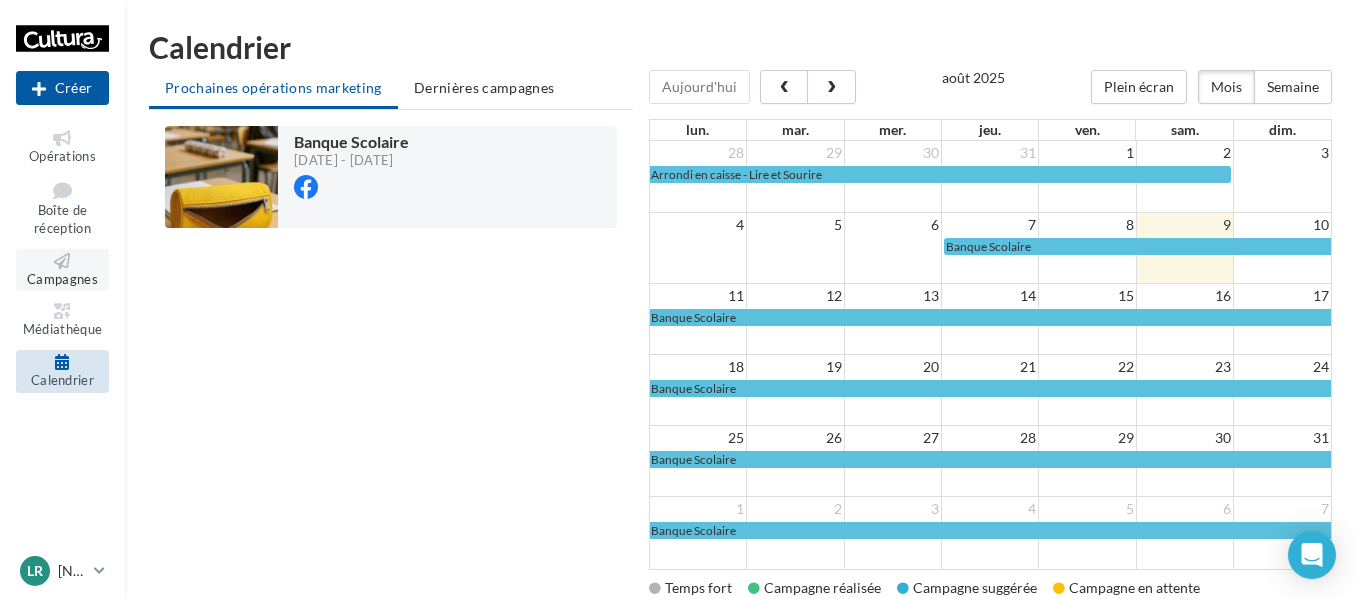 click on "Campagnes" at bounding box center (62, 279) 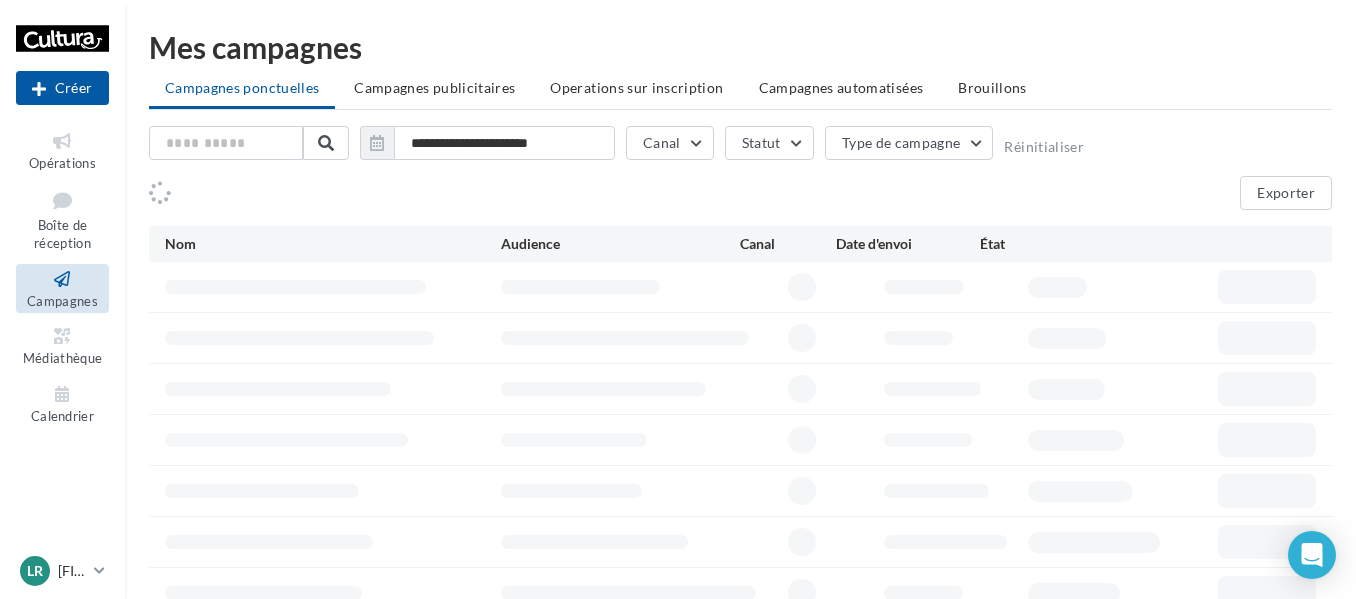 scroll, scrollTop: 0, scrollLeft: 0, axis: both 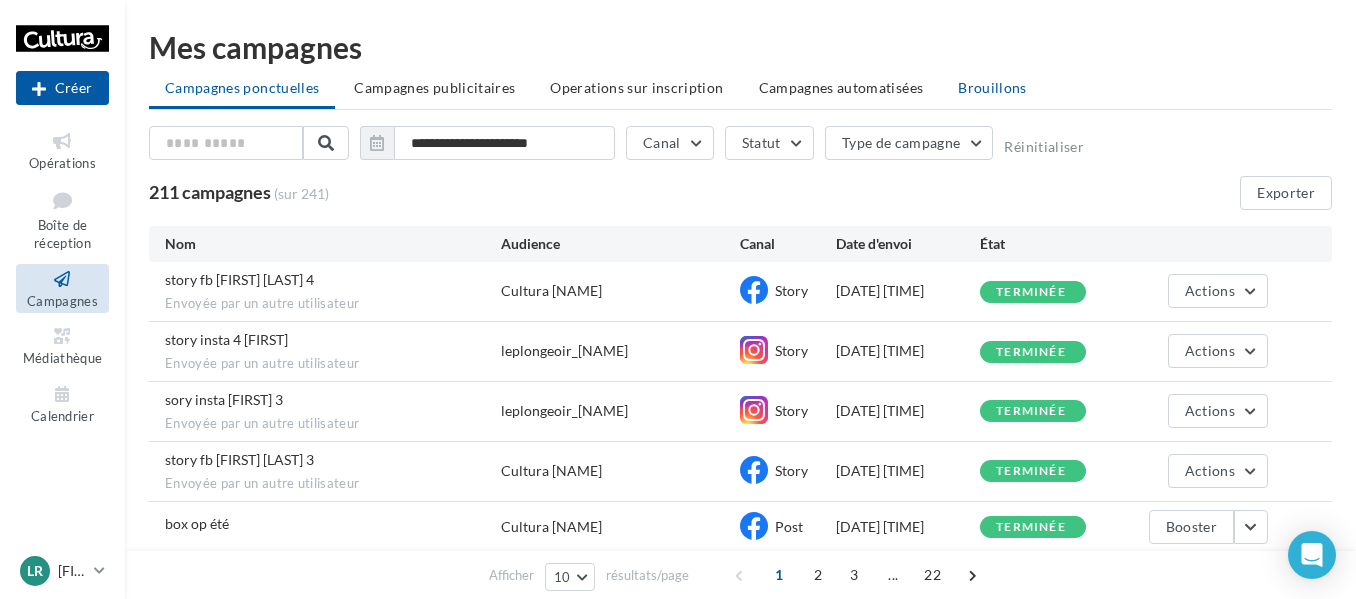 click on "Brouillons" at bounding box center (992, 87) 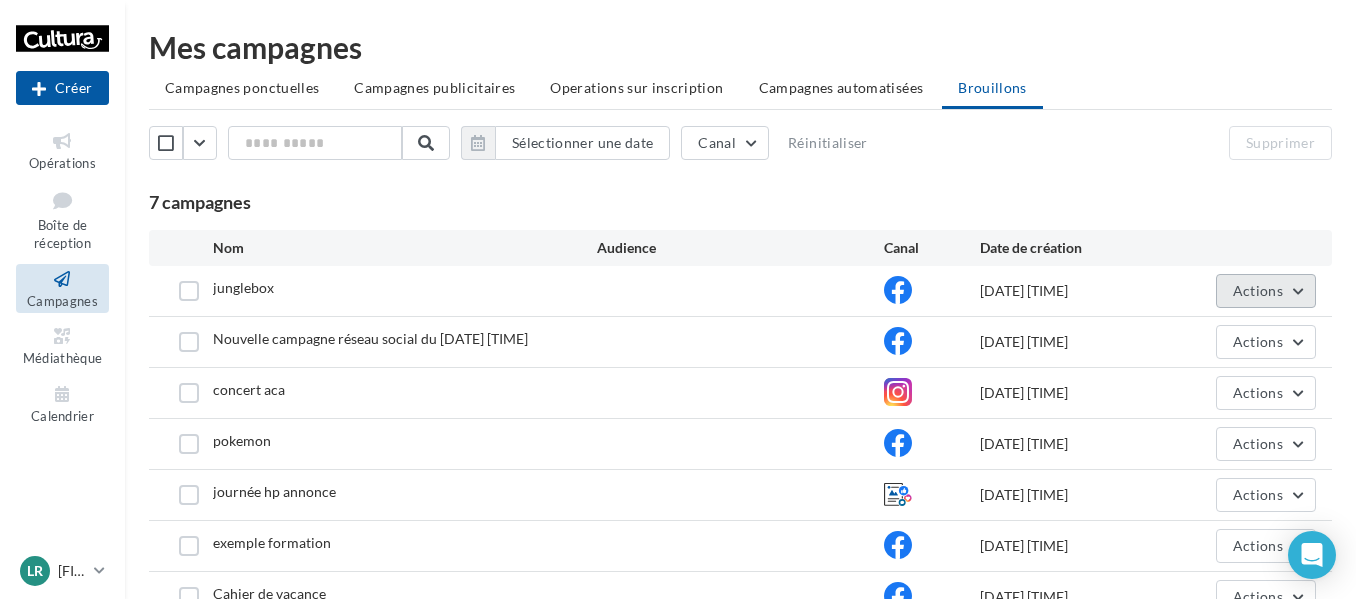 click on "Actions" at bounding box center [1266, 291] 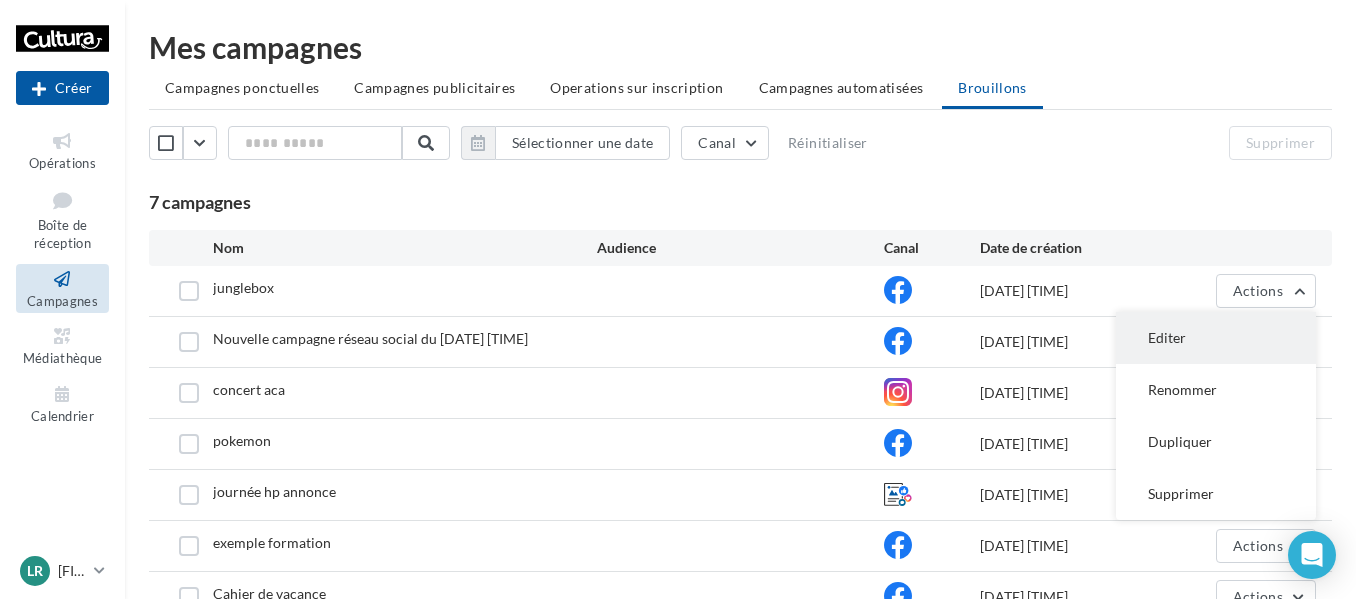 click on "Editer" at bounding box center [1216, 338] 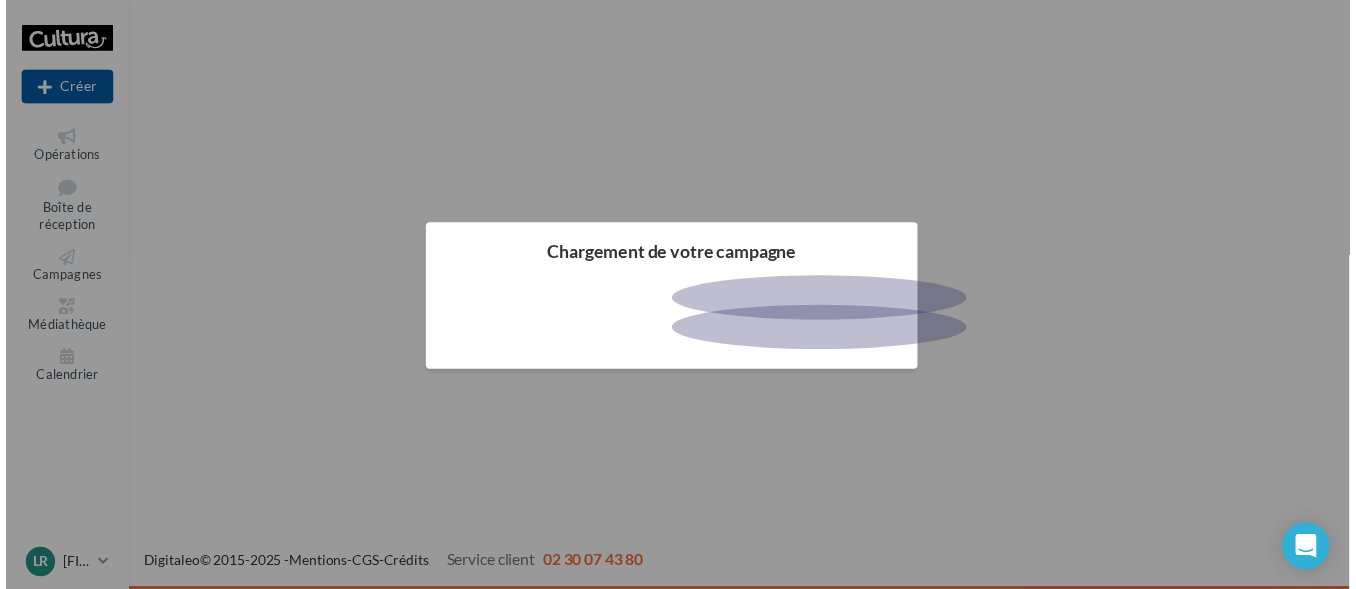 scroll, scrollTop: 0, scrollLeft: 0, axis: both 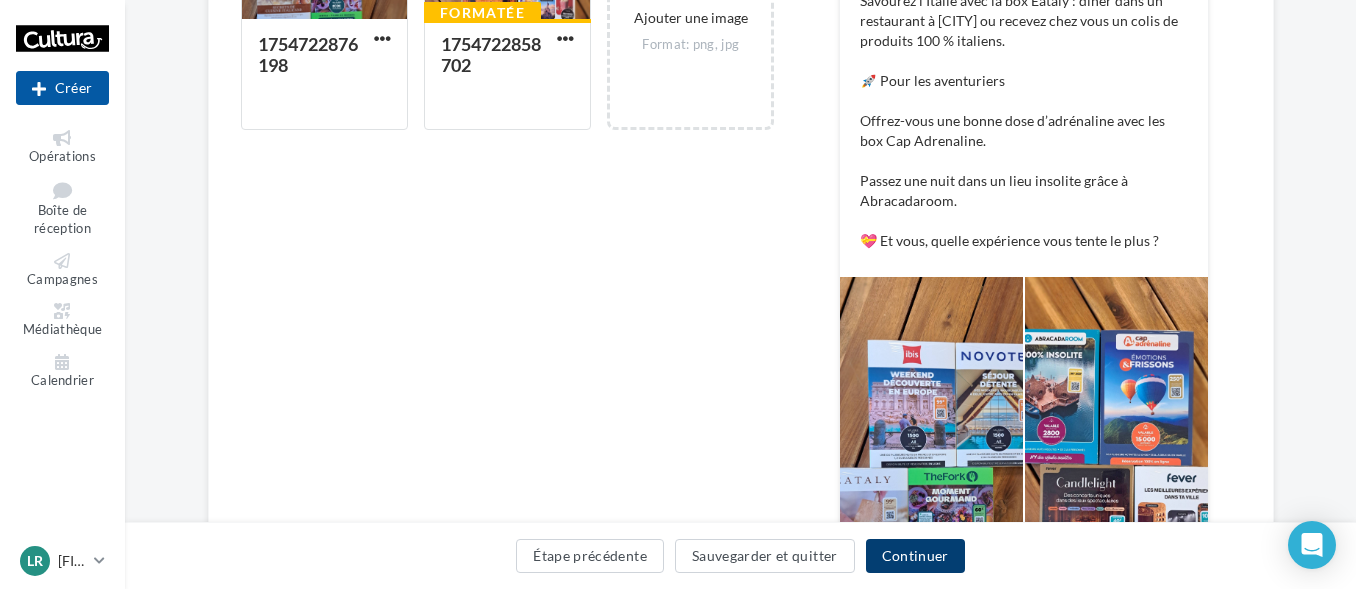 click on "Continuer" at bounding box center (915, 556) 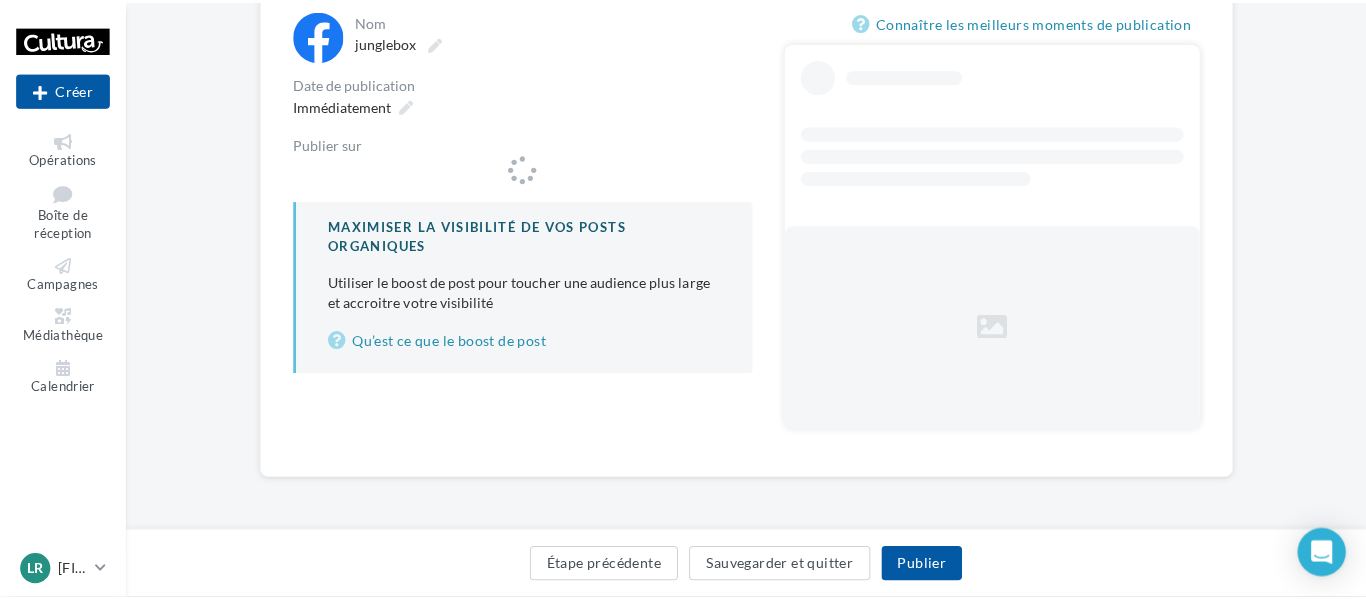 scroll, scrollTop: 225, scrollLeft: 0, axis: vertical 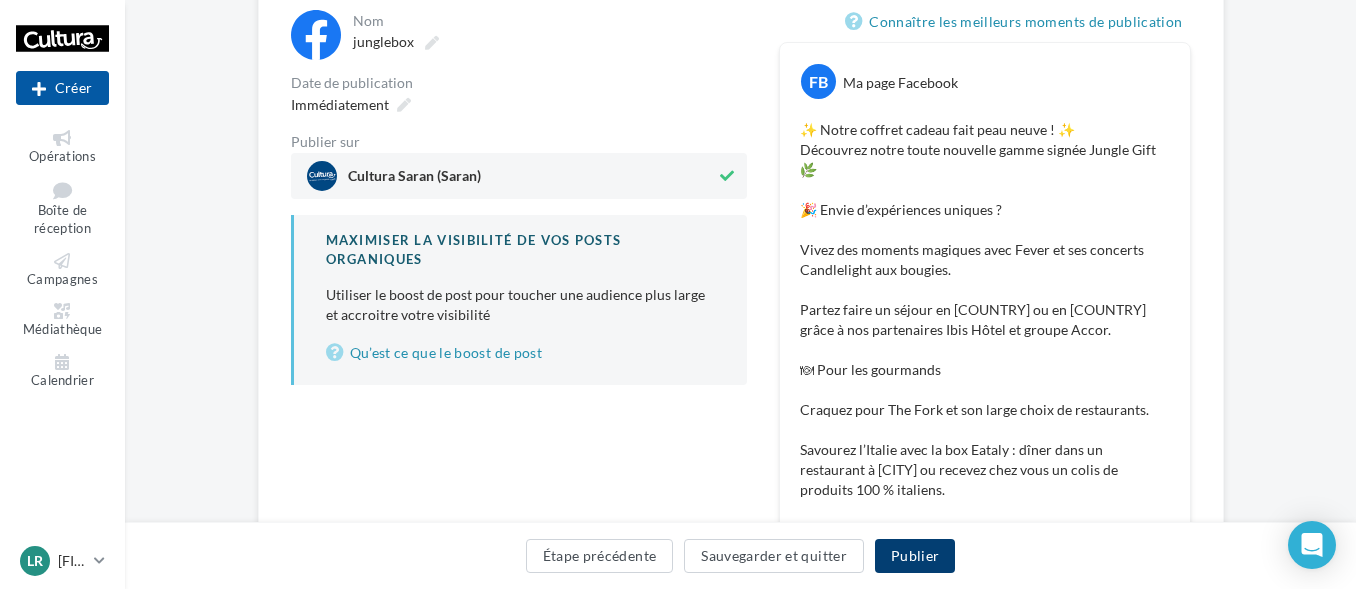 click on "Publier" at bounding box center [915, 556] 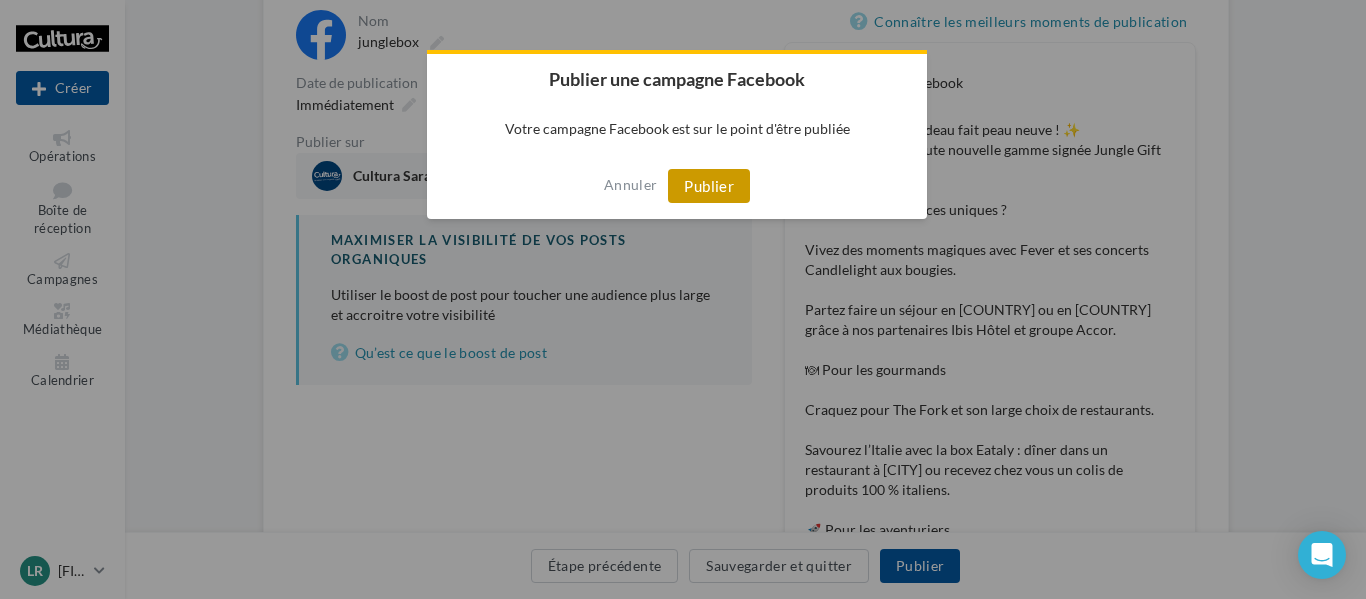 click on "Publier" at bounding box center (709, 186) 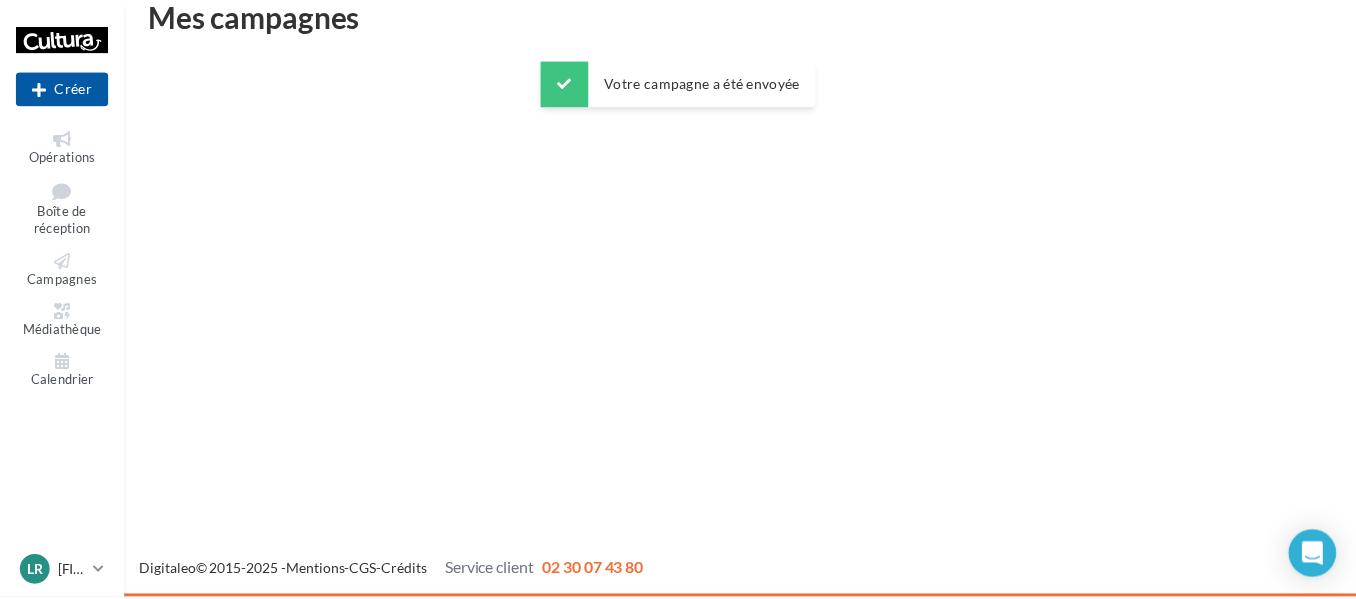 scroll, scrollTop: 32, scrollLeft: 0, axis: vertical 